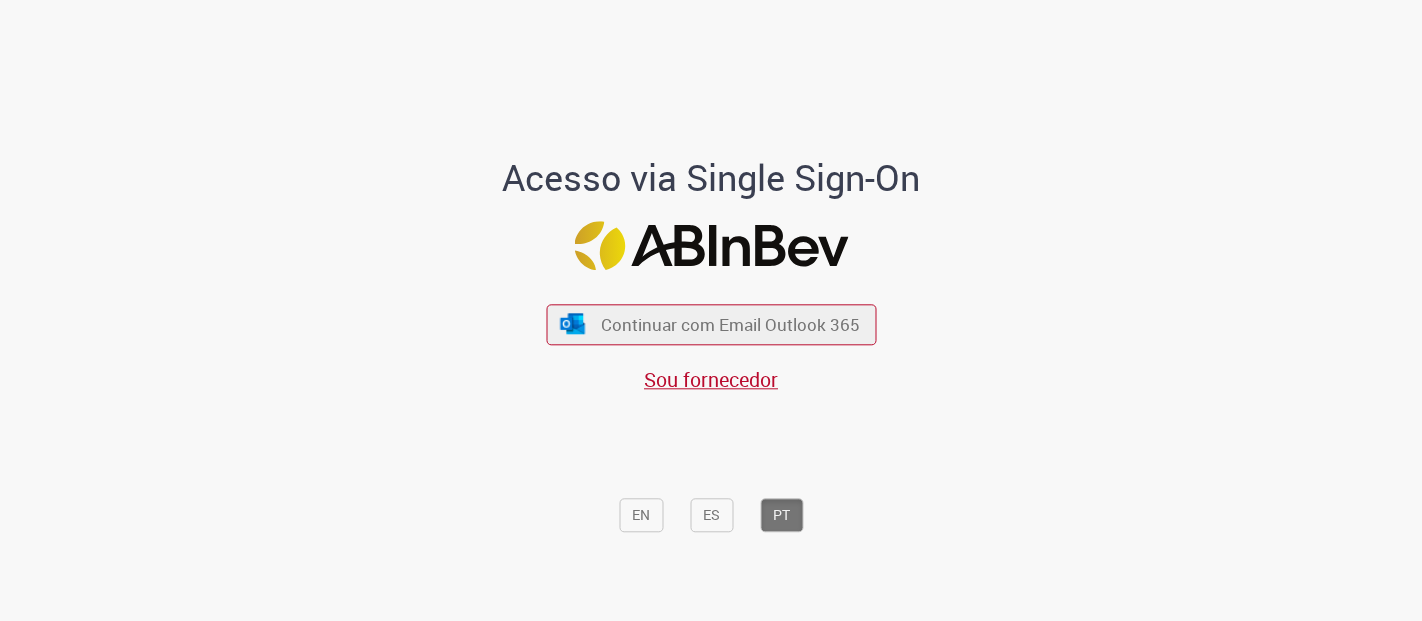 scroll, scrollTop: 0, scrollLeft: 0, axis: both 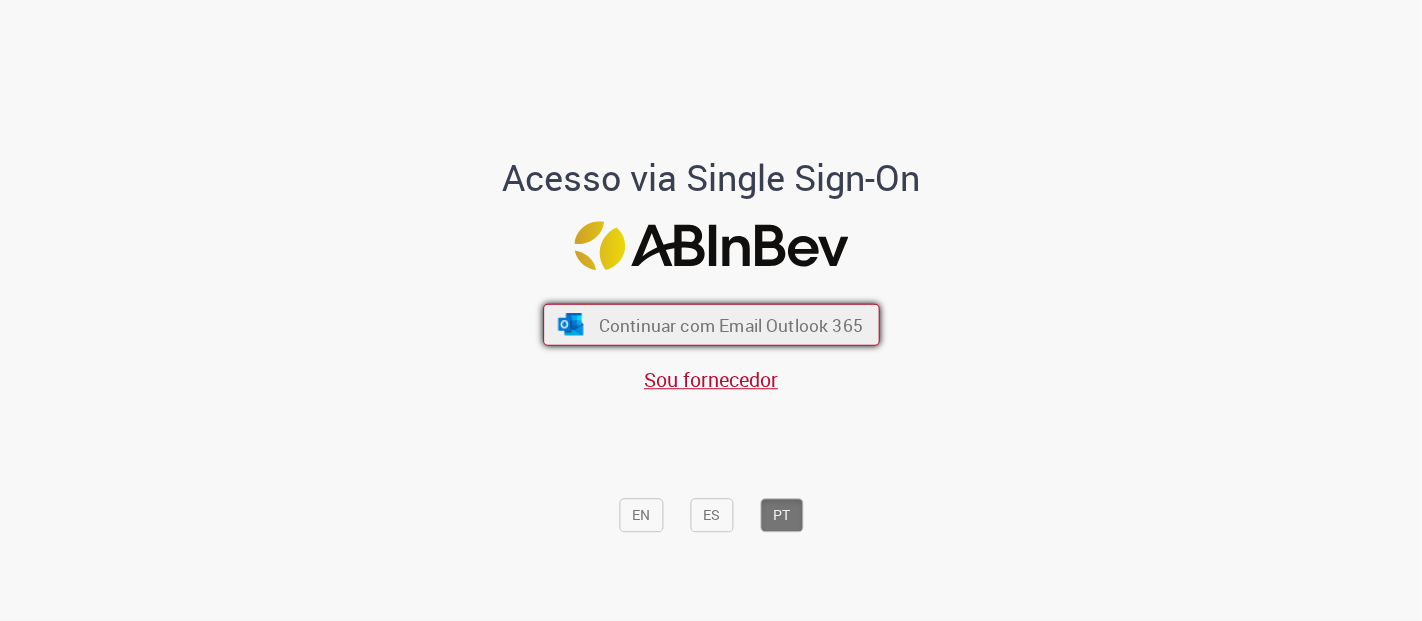 click on "Continuar com Email Outlook 365" at bounding box center (730, 324) 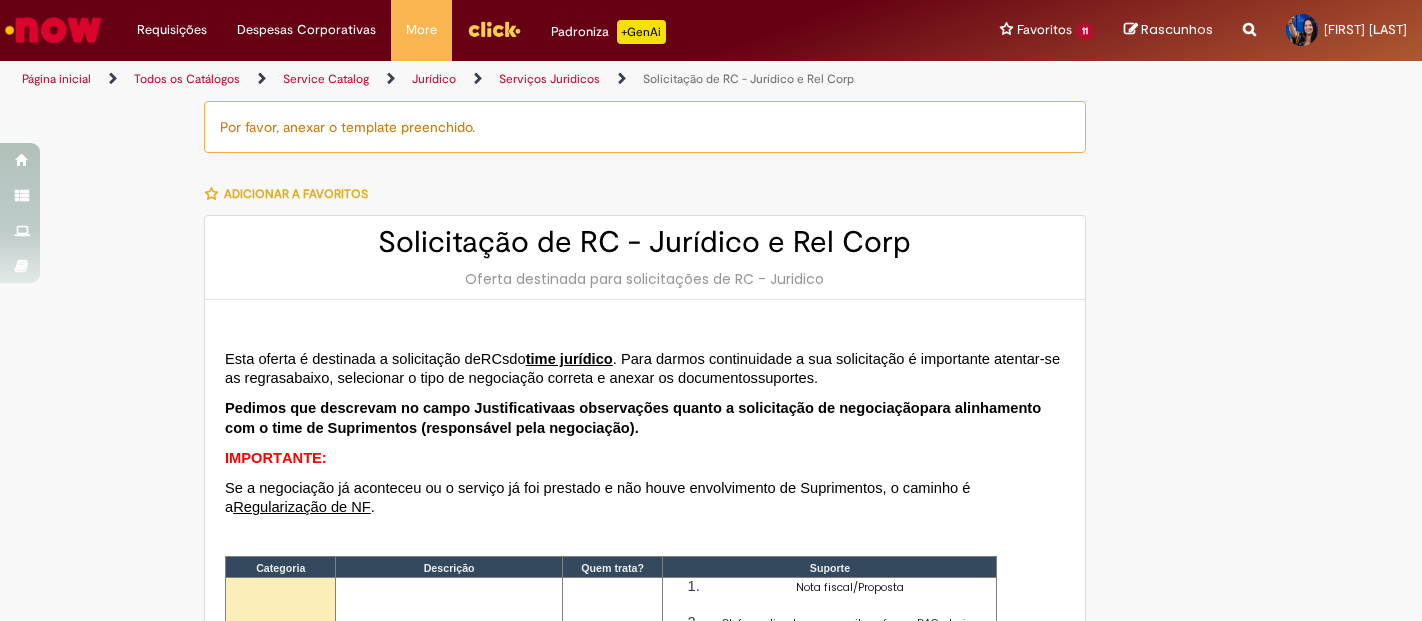type on "********" 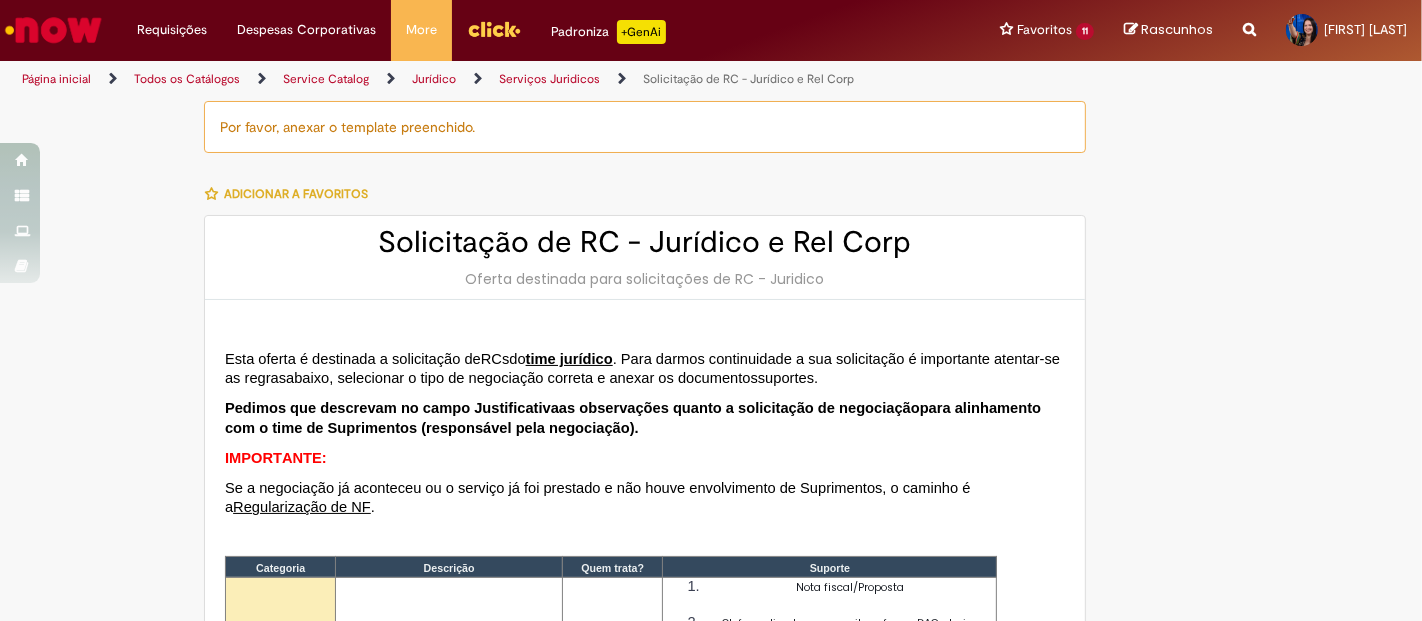 type on "**********" 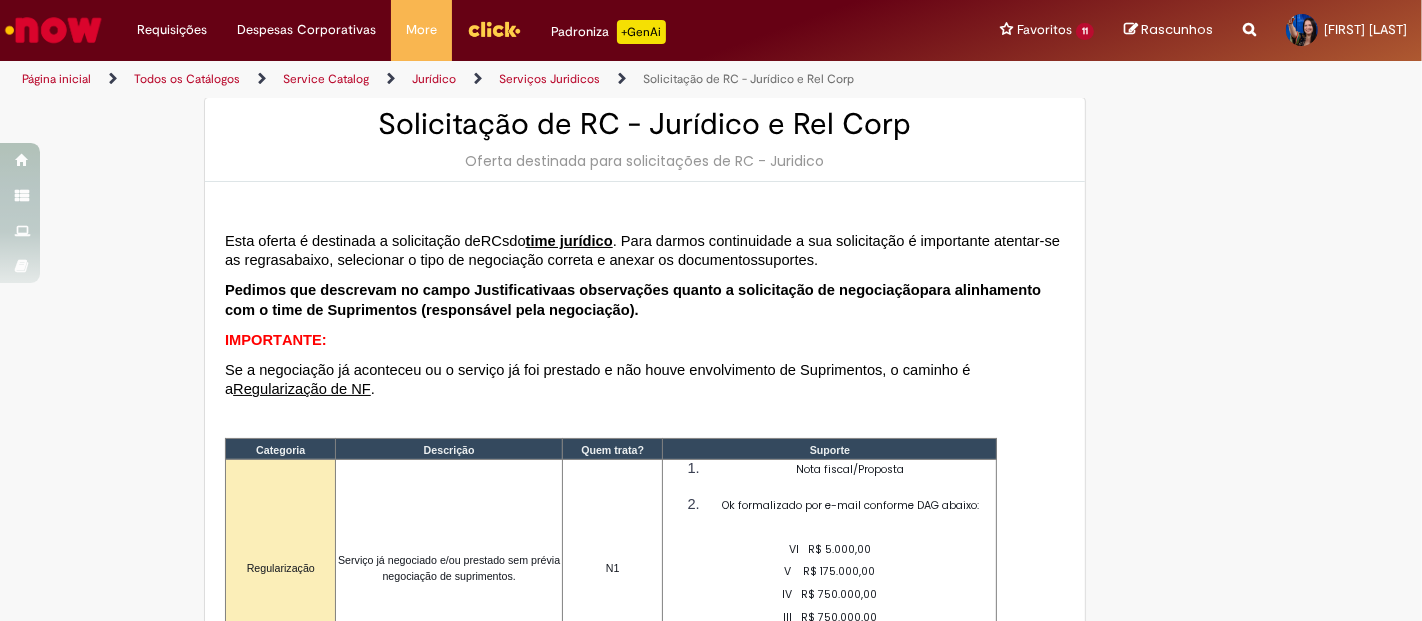 type on "**********" 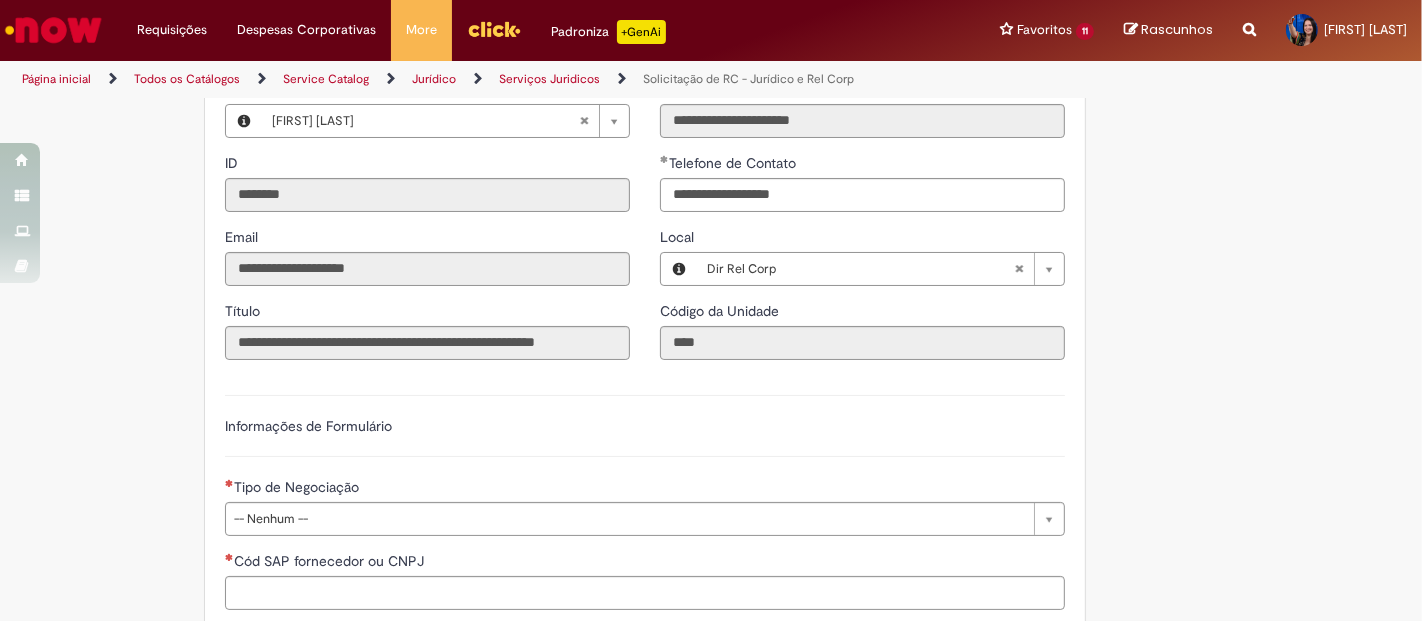 scroll, scrollTop: 888, scrollLeft: 0, axis: vertical 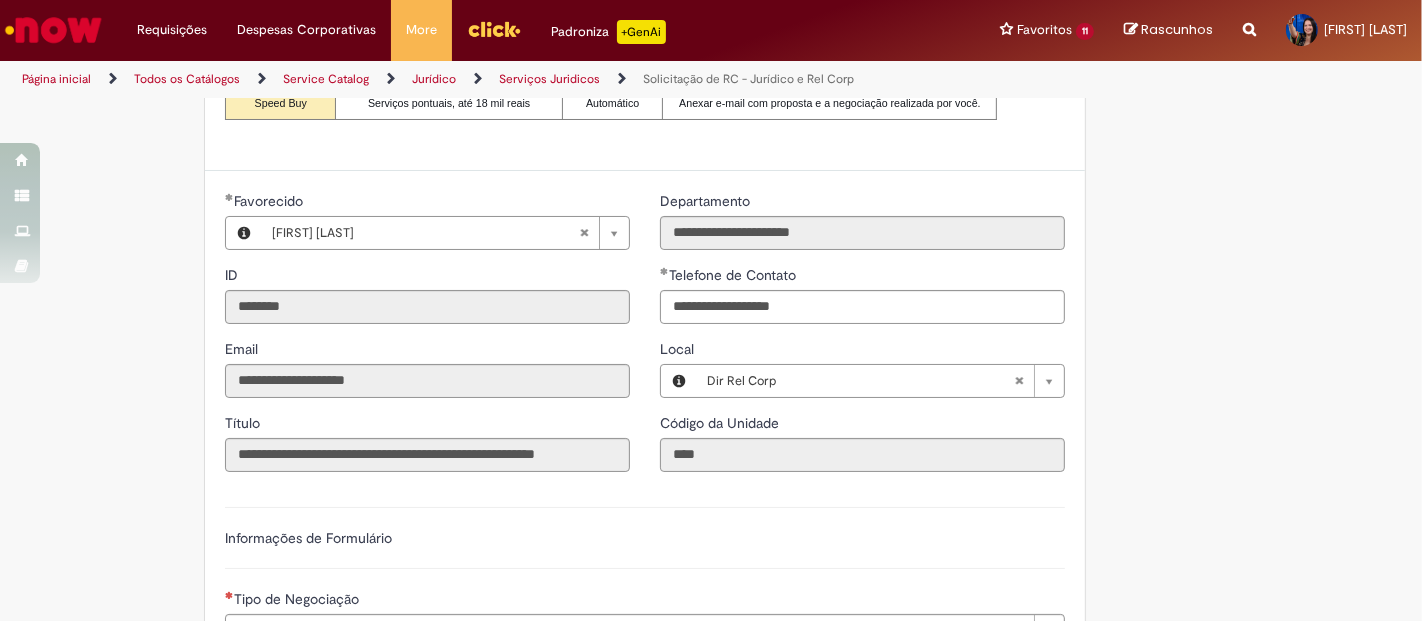 drag, startPoint x: 1285, startPoint y: 398, endPoint x: 1278, endPoint y: 390, distance: 10.630146 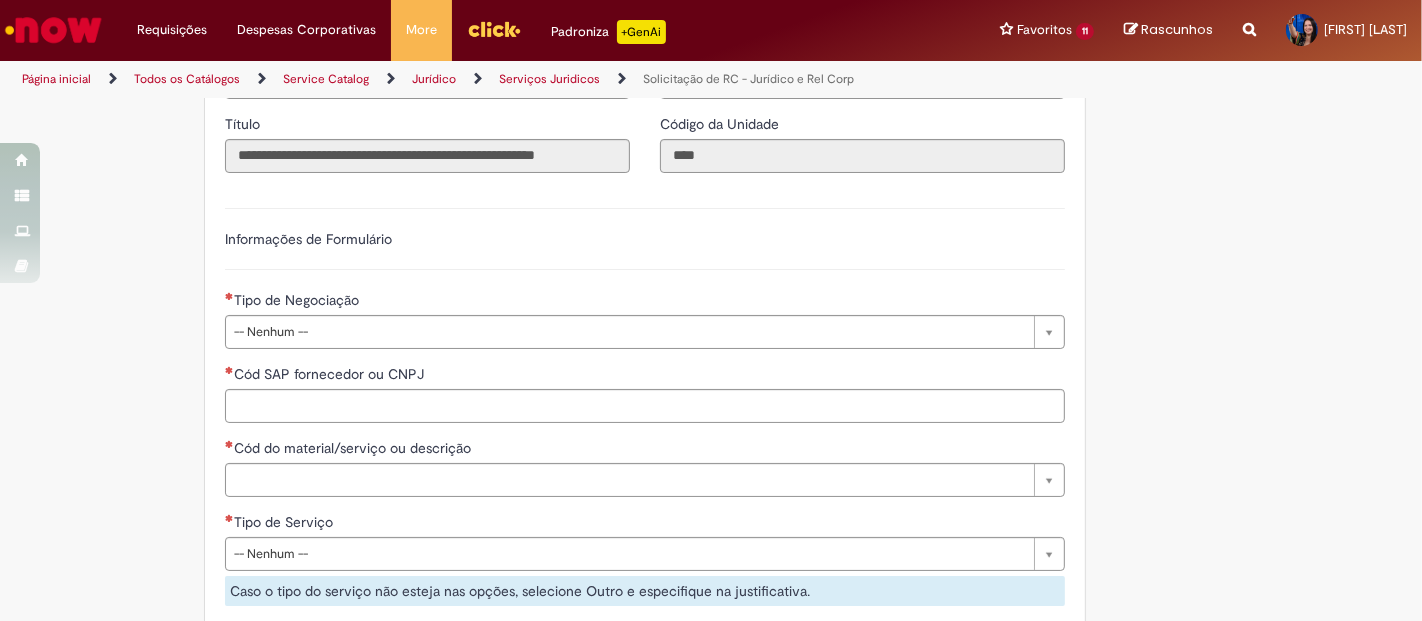 scroll, scrollTop: 1222, scrollLeft: 0, axis: vertical 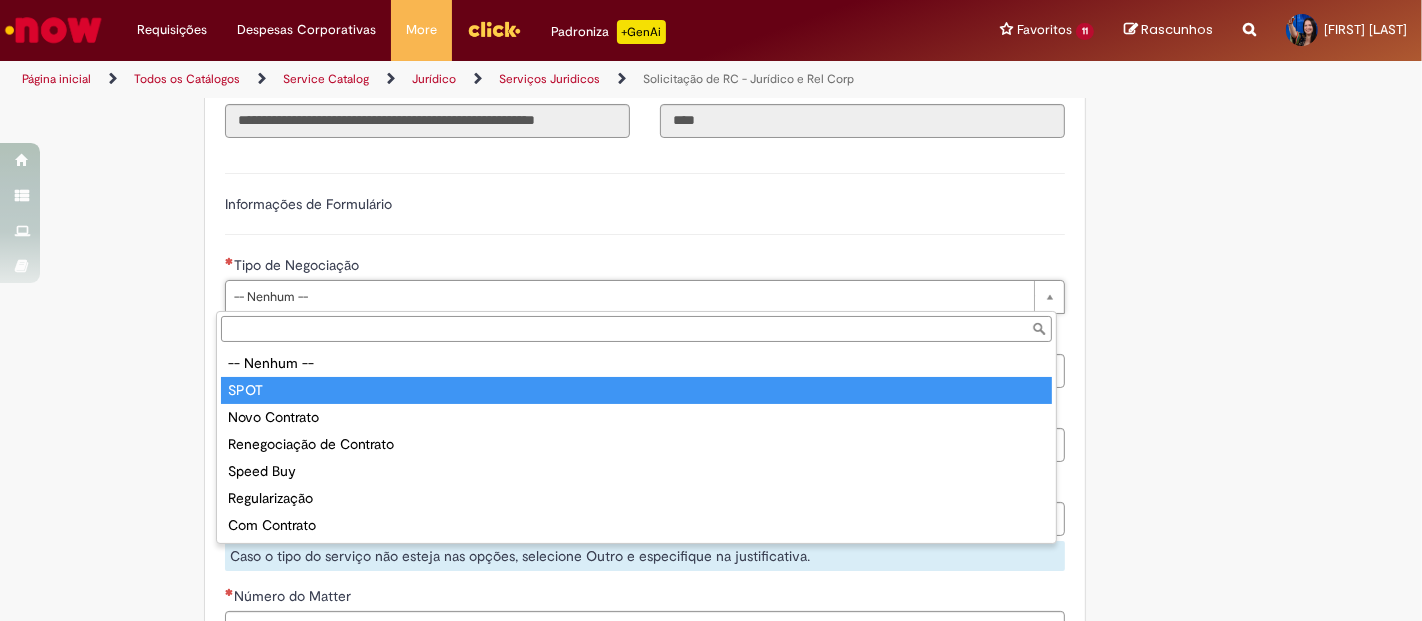 type on "****" 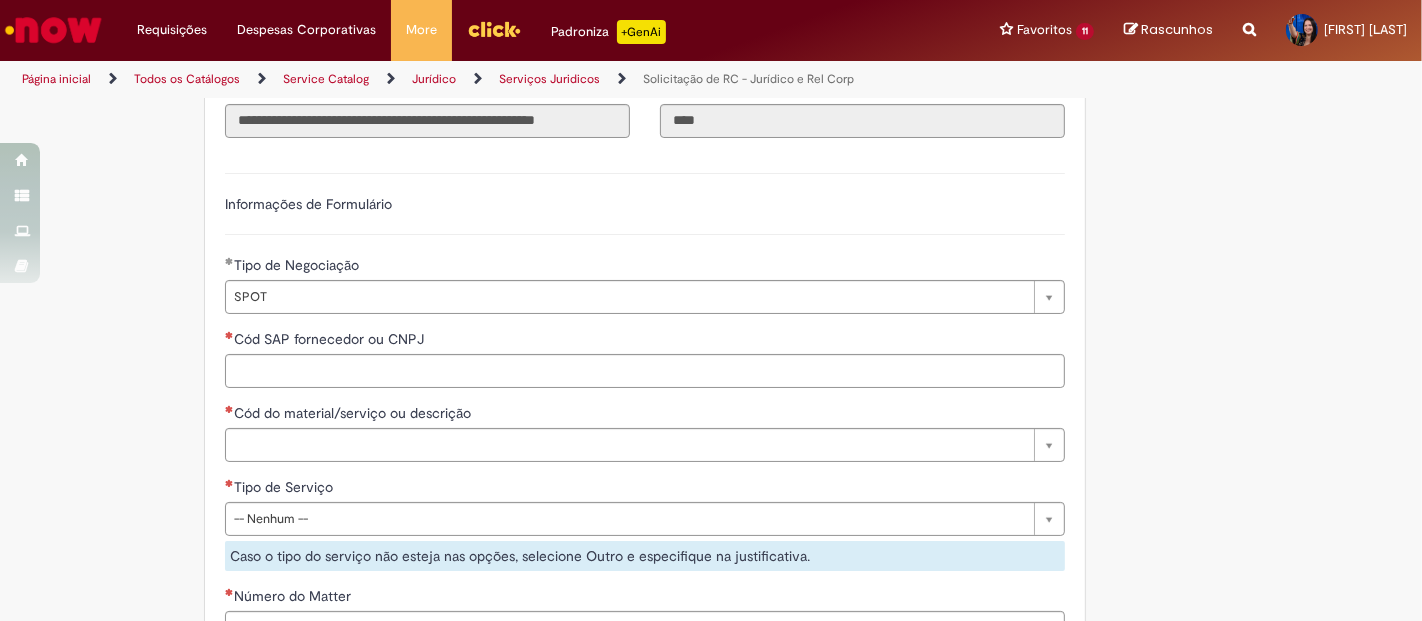 click on "Por favor, anexar o template preenchido.
Adicionar a Favoritos
Solicitação de RC - Jurídico e Rel Corp
Oferta destinada para solicitações de RC - Juridico
Es t a oferta é destinada a solicitação de  RCs  do  time jurídico . Para darmos continuidade a sua solicitação é importante atenta r -se as regras  abaixo , selecionar o tipo de negociação correta e anexar os d ocumentos  suportes.
Pedimos que descrevam no campo Justificativa  as observações quanto a solicitação de negociação  para alinhamento com o time de Suprimentos (responsável pela negociação) .
IMPORTANTE:
Se a negociação já aconteceu ou o serviço já foi prestado e não houve envolvimento de Suprimentos, o caminho é a  Regularização de NF .
Categoria
Descrição
Quem trata?
Suporte
Regularização" at bounding box center [711, 141] 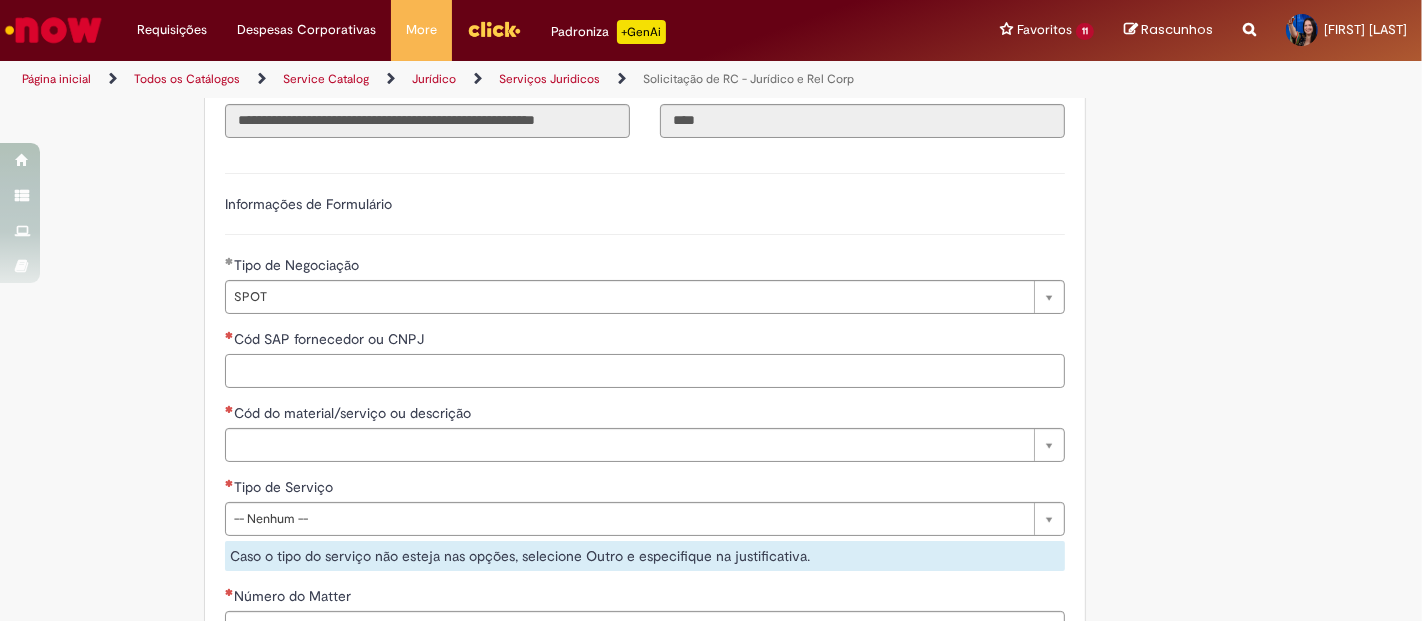 click on "Cód SAP fornecedor ou CNPJ" at bounding box center [645, 371] 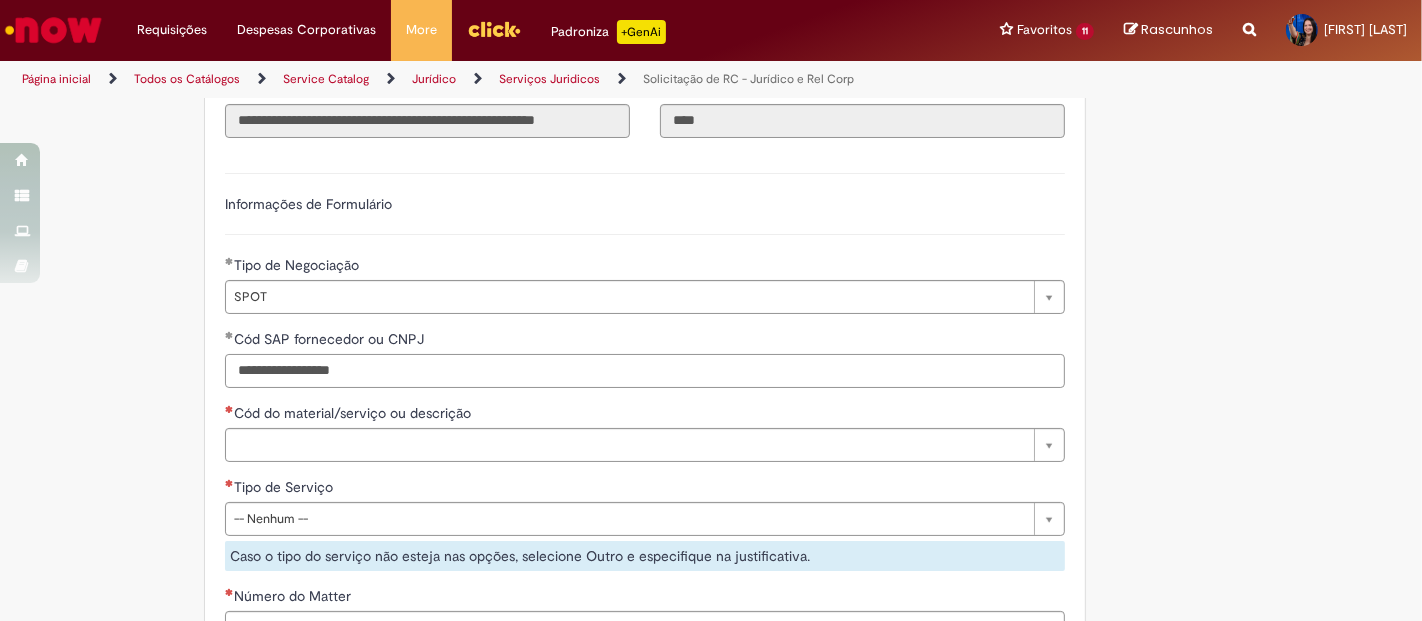 click on "**********" at bounding box center (645, 371) 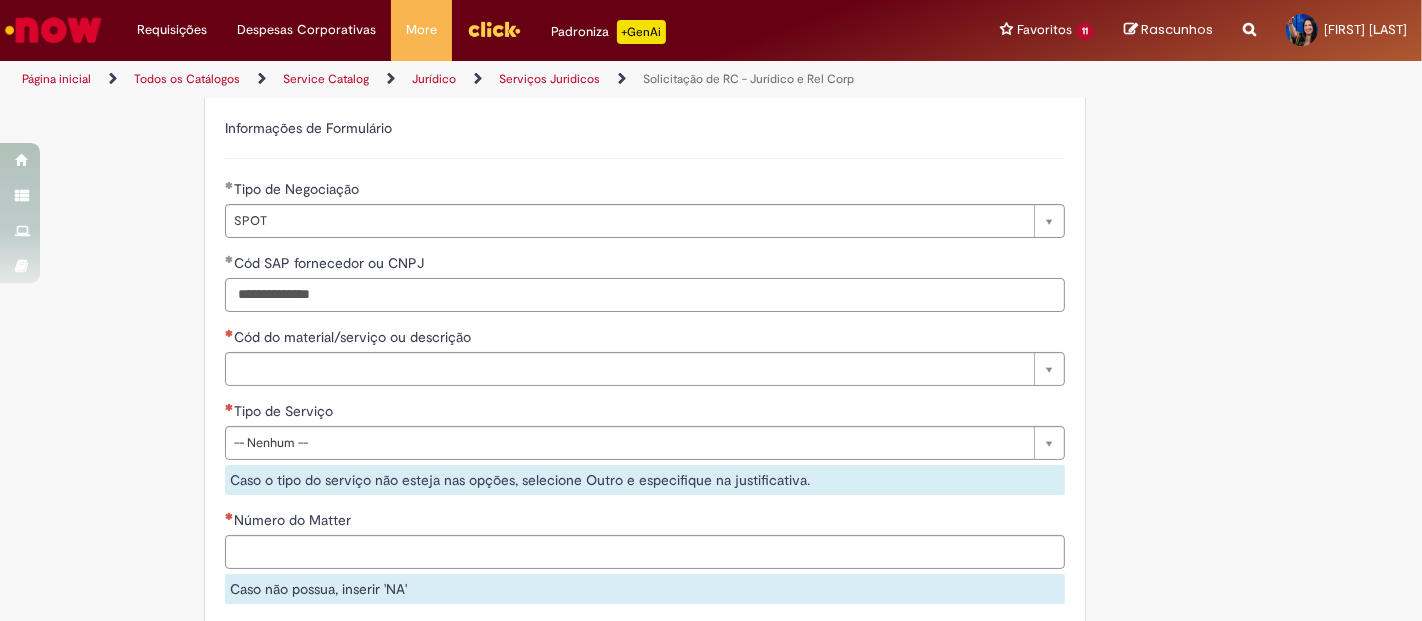 scroll, scrollTop: 1333, scrollLeft: 0, axis: vertical 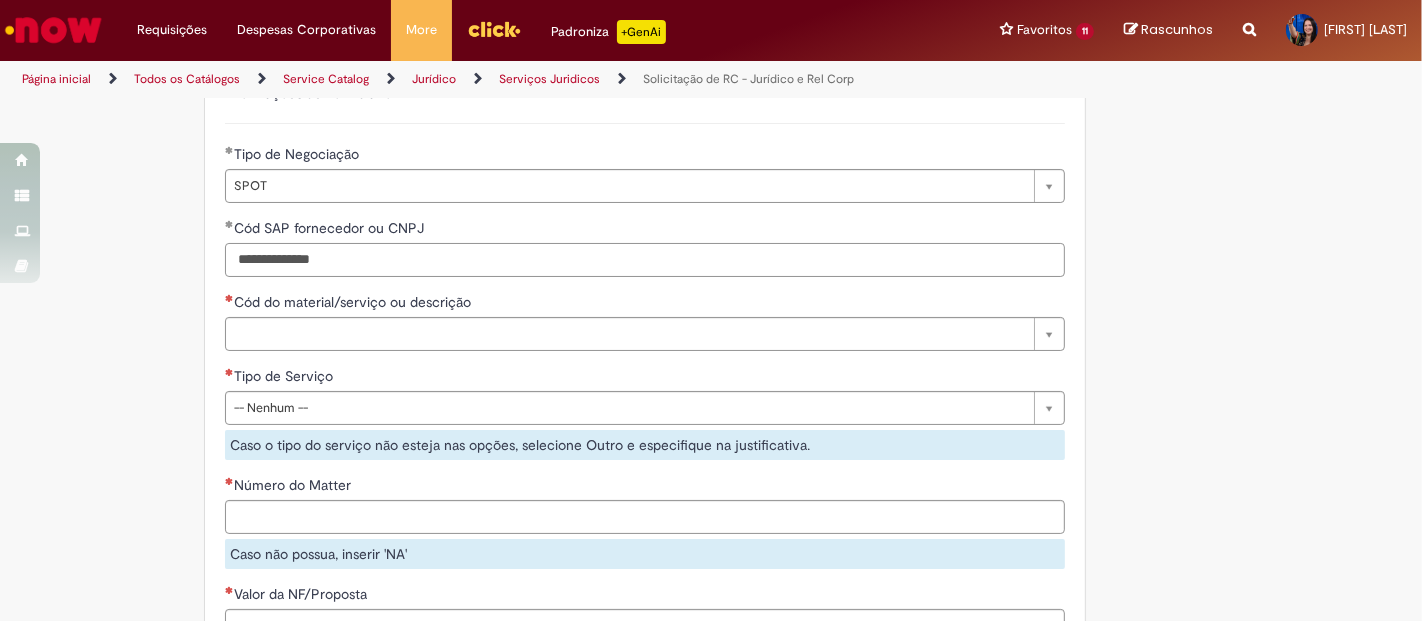 type on "**********" 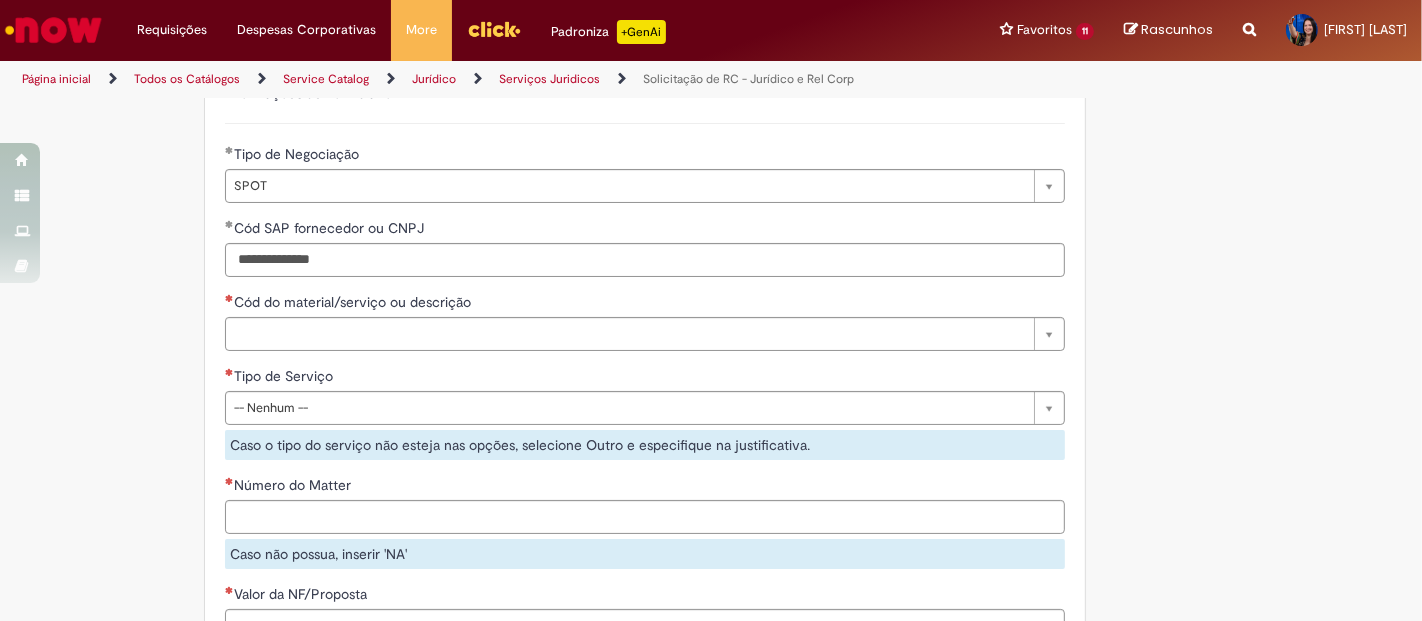 click on "Por favor, anexar o template preenchido.
Adicionar a Favoritos
Solicitação de RC - Jurídico e Rel Corp
Oferta destinada para solicitações de RC - Juridico
Es t a oferta é destinada a solicitação de  RCs  do  time jurídico . Para darmos continuidade a sua solicitação é importante atenta r -se as regras  abaixo , selecionar o tipo de negociação correta e anexar os d ocumentos  suportes.
Pedimos que descrevam no campo Justificativa  as observações quanto a solicitação de negociação  para alinhamento com o time de Suprimentos (responsável pela negociação) .
IMPORTANTE:
Se a negociação já aconteceu ou o serviço já foi prestado e não houve envolvimento de Suprimentos, o caminho é a  Regularização de NF .
Categoria
Descrição
Quem trata?
Suporte
Regularização" at bounding box center (711, 30) 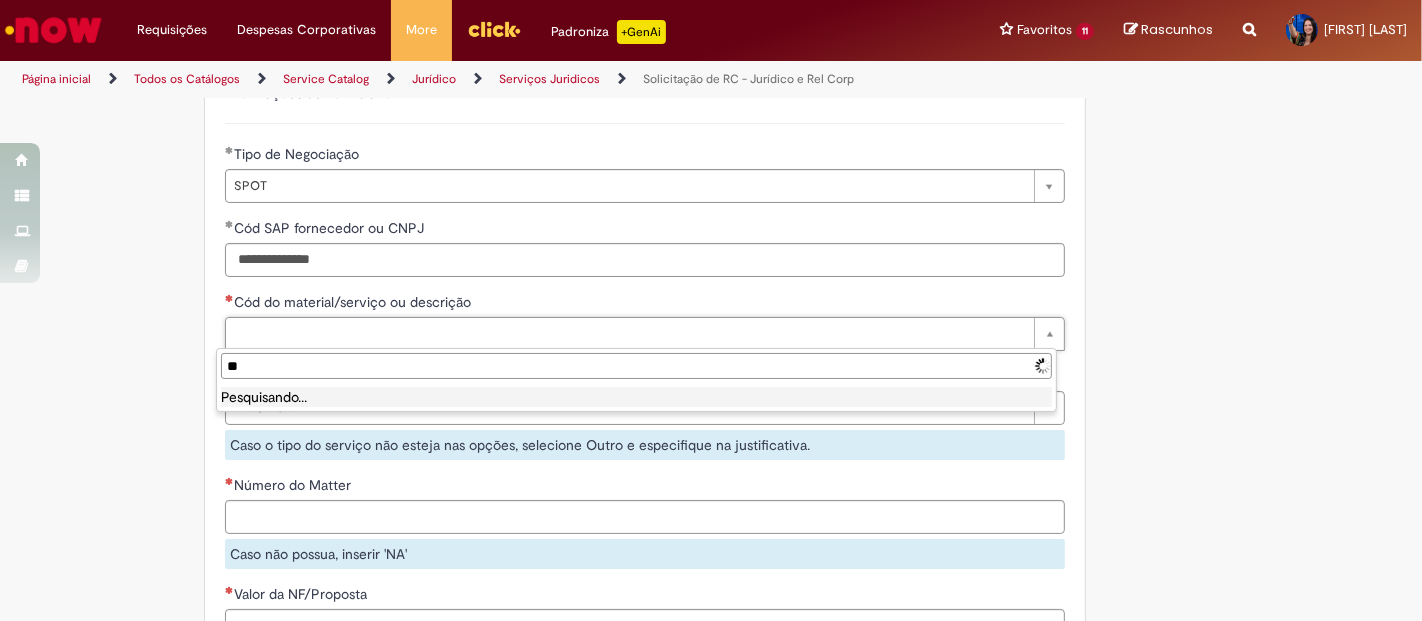 type on "*" 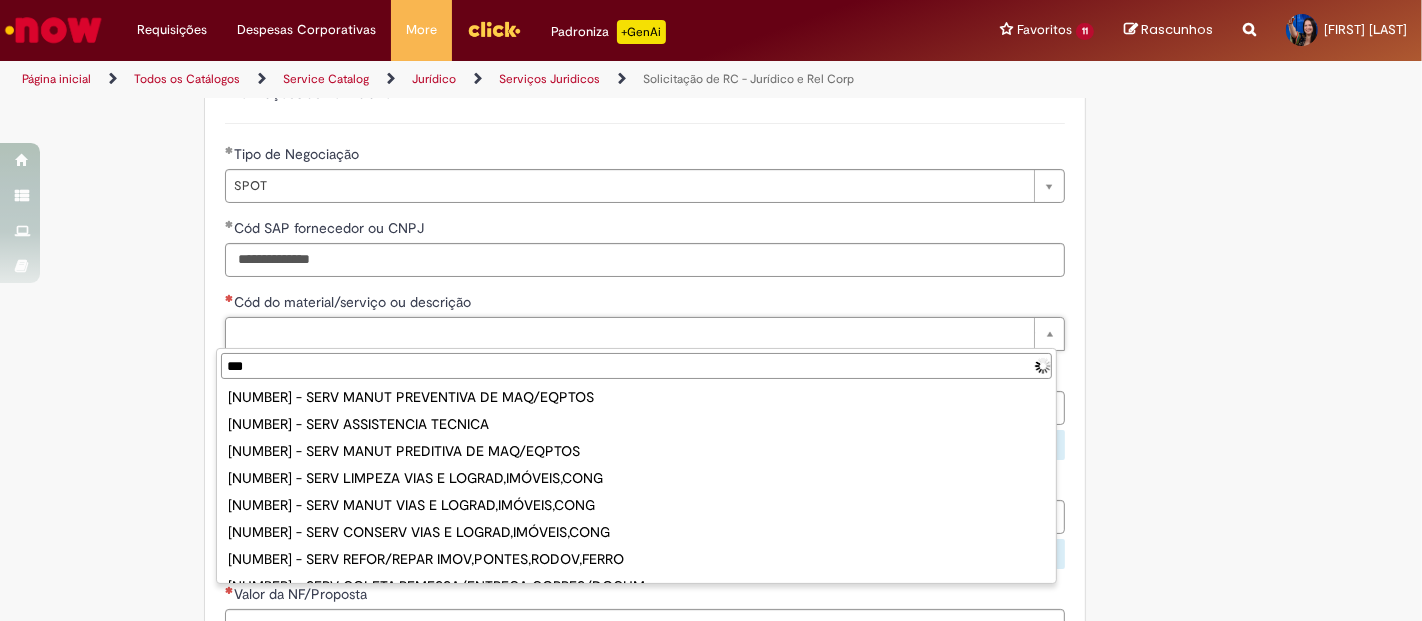 scroll, scrollTop: 0, scrollLeft: 0, axis: both 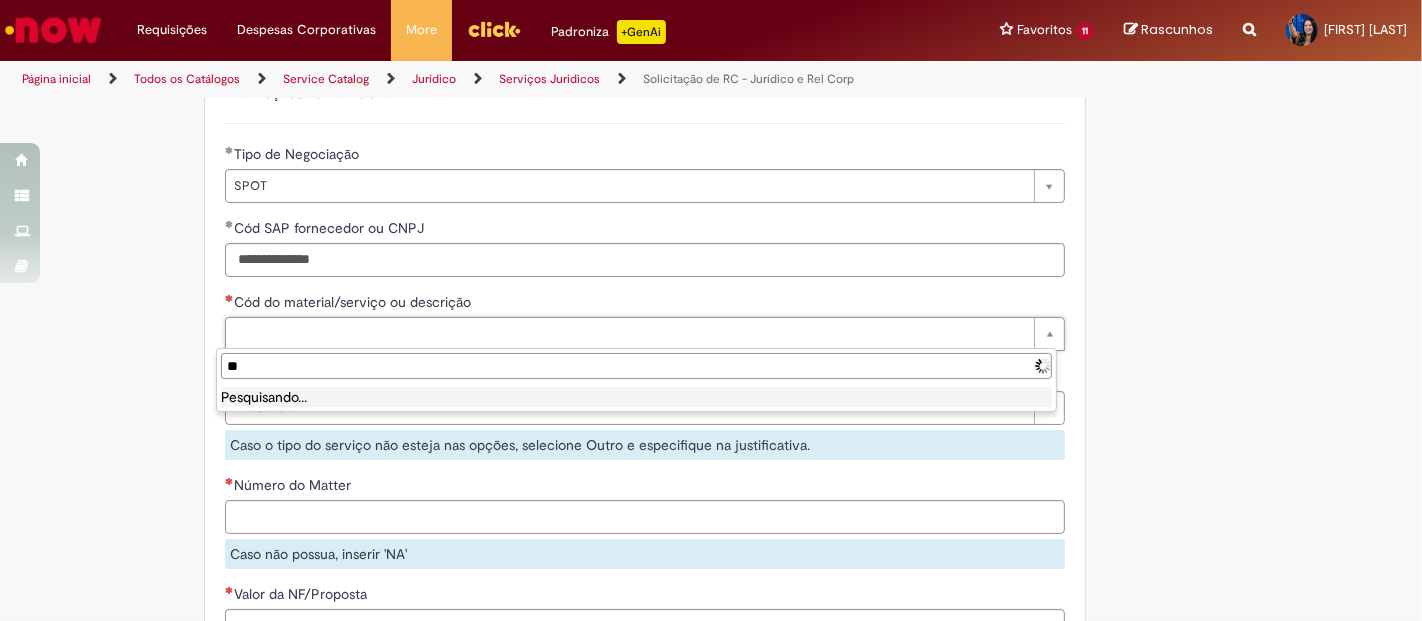 type on "*" 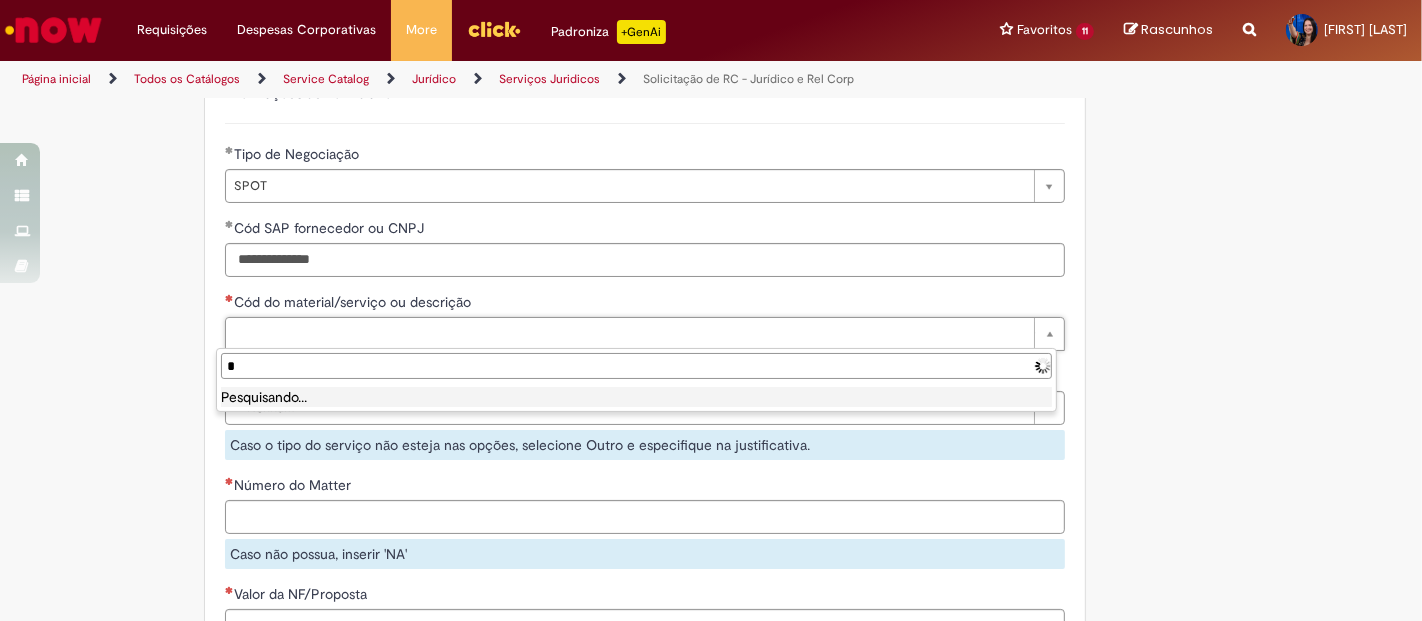 type 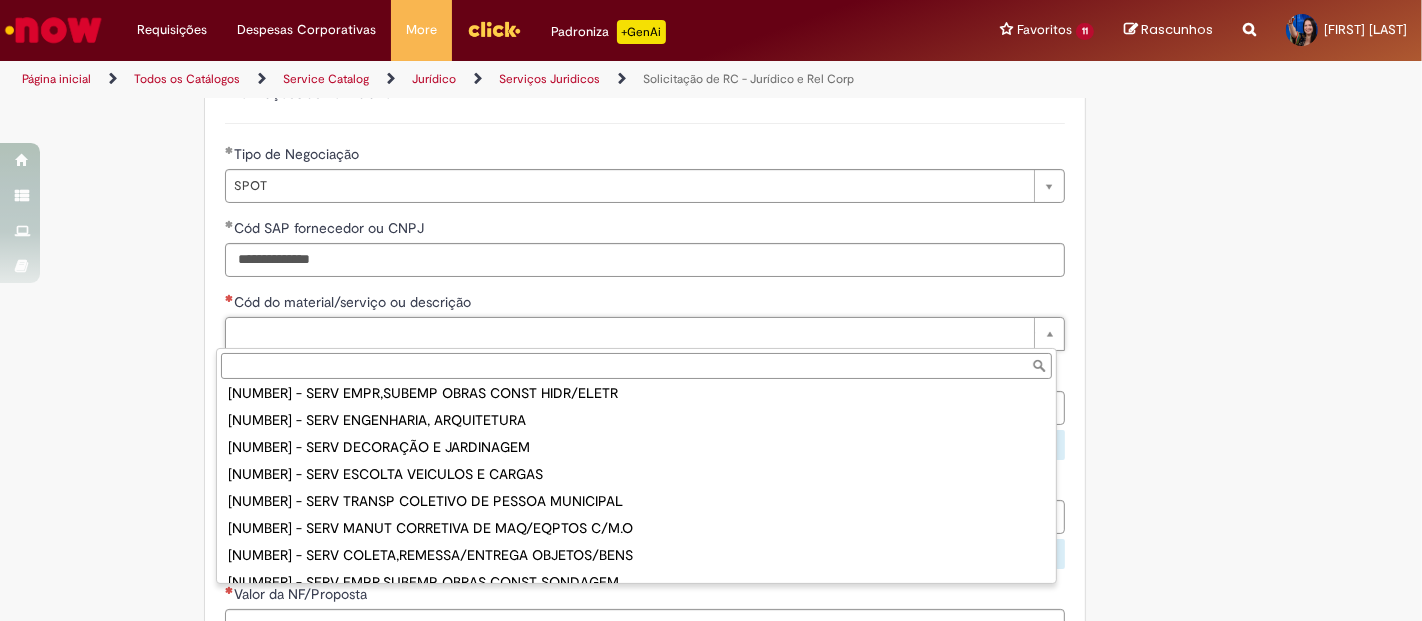scroll, scrollTop: 555, scrollLeft: 0, axis: vertical 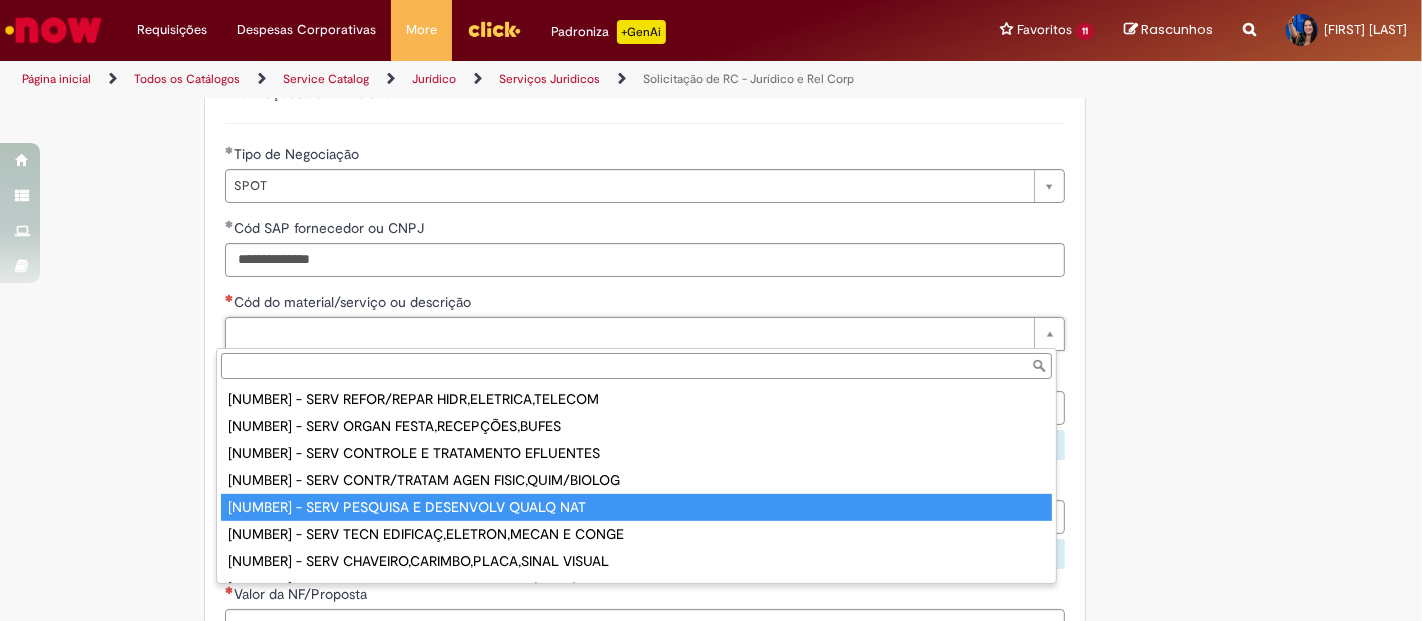 type on "**********" 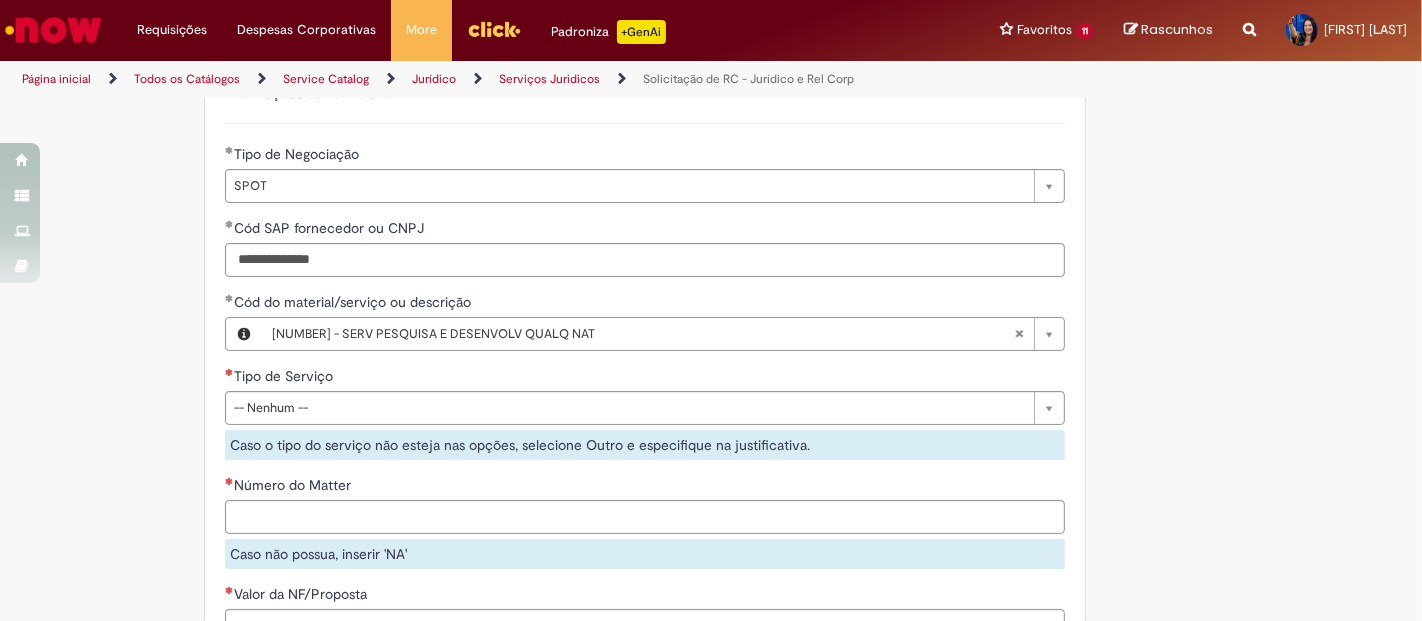 click on "Por favor, anexar o template preenchido.
Adicionar a Favoritos
Solicitação de RC - Jurídico e Rel Corp
Oferta destinada para solicitações de RC - Juridico
Es t a oferta é destinada a solicitação de  RCs  do  time jurídico . Para darmos continuidade a sua solicitação é importante atenta r -se as regras  abaixo , selecionar o tipo de negociação correta e anexar os d ocumentos  suportes.
Pedimos que descrevam no campo Justificativa  as observações quanto a solicitação de negociação  para alinhamento com o time de Suprimentos (responsável pela negociação) .
IMPORTANTE:
Se a negociação já aconteceu ou o serviço já foi prestado e não houve envolvimento de Suprimentos, o caminho é a  Regularização de NF .
Categoria
Descrição
Quem trata?
Suporte
Regularização" at bounding box center [711, 30] 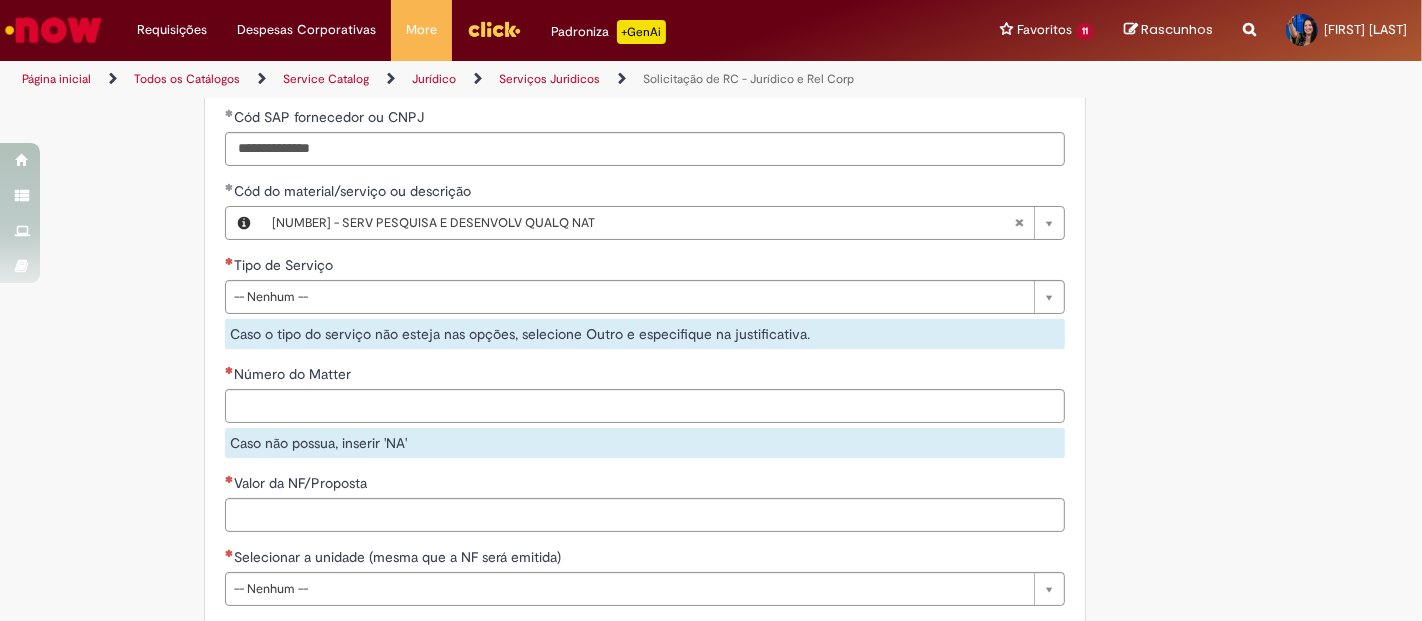 scroll, scrollTop: 1555, scrollLeft: 0, axis: vertical 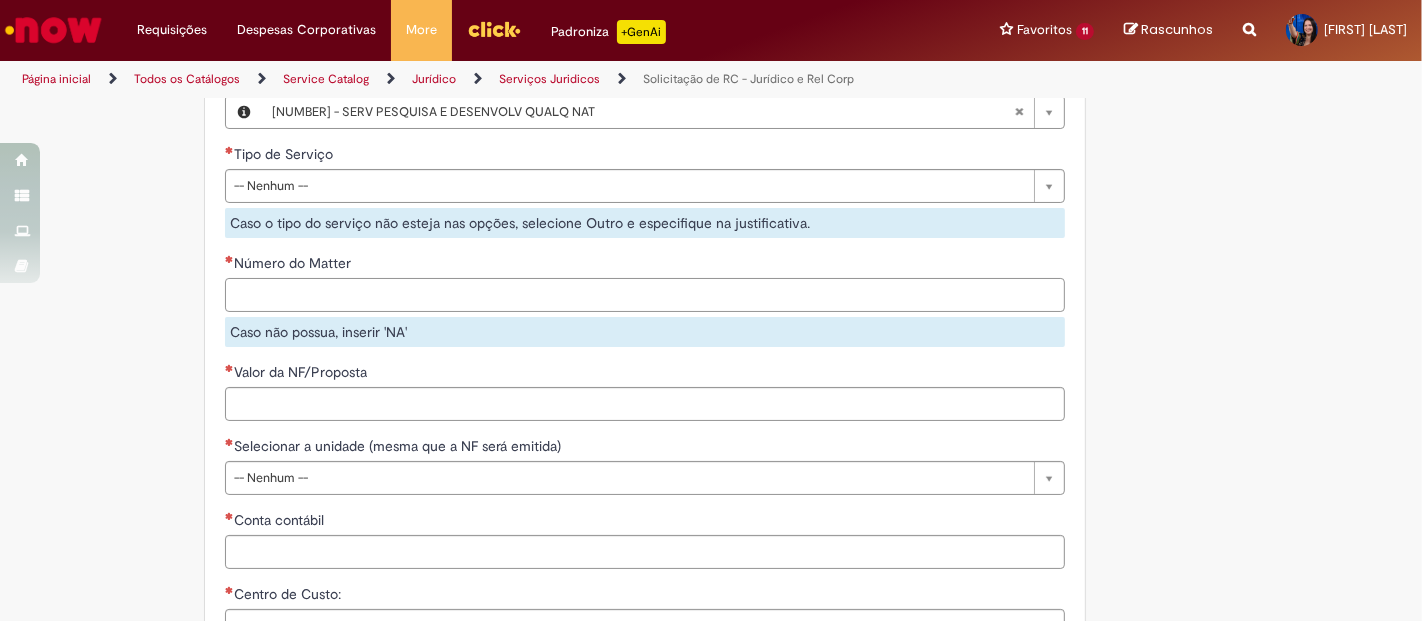 click on "Número do Matter" at bounding box center [645, 295] 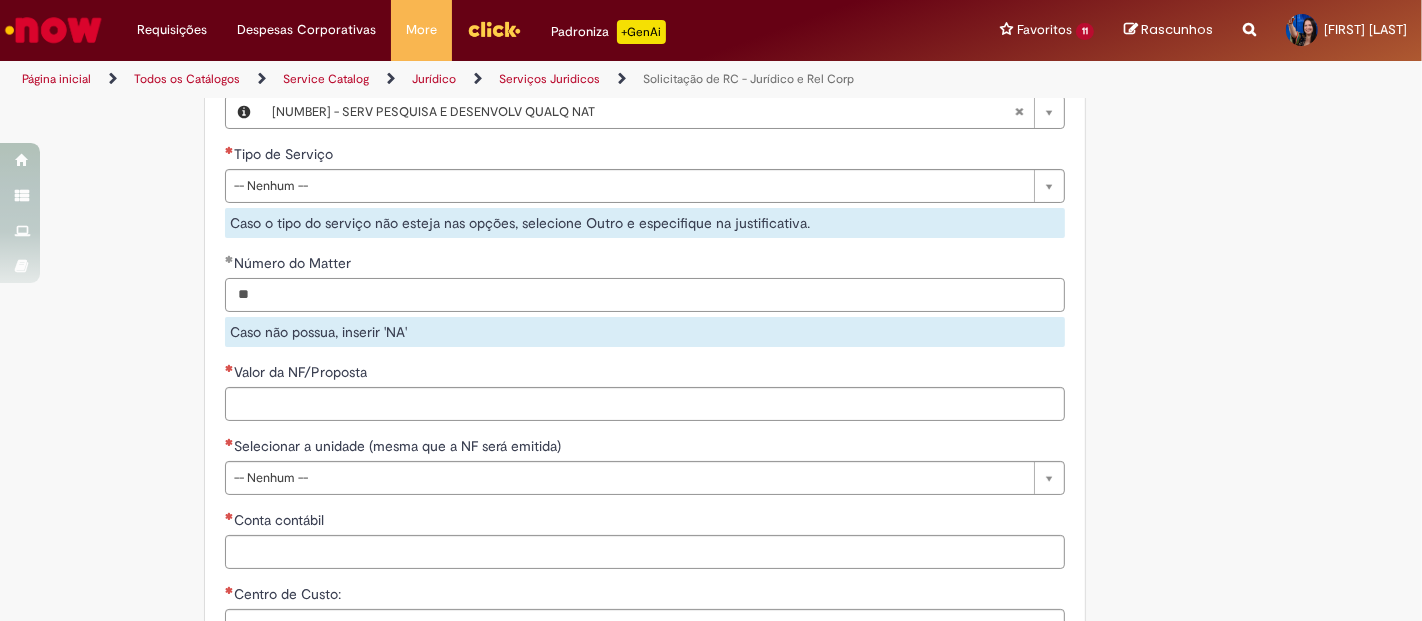 type on "**" 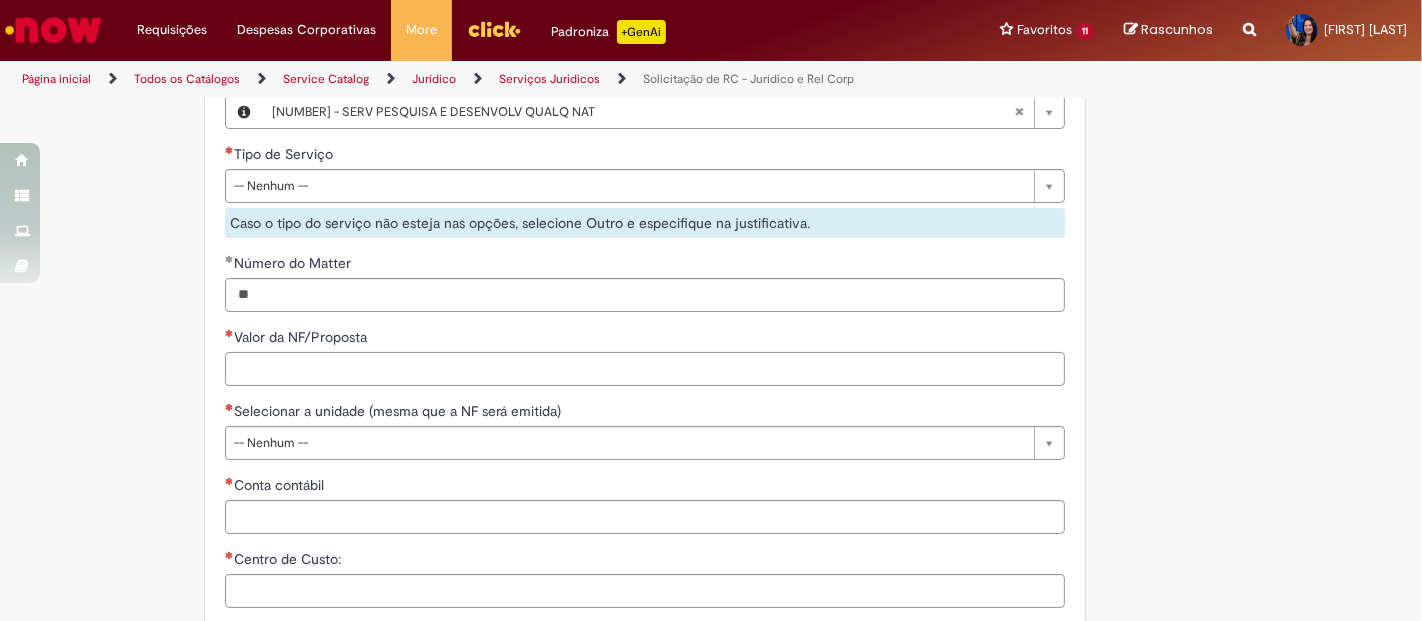 click on "Valor da NF/Proposta" at bounding box center [645, 369] 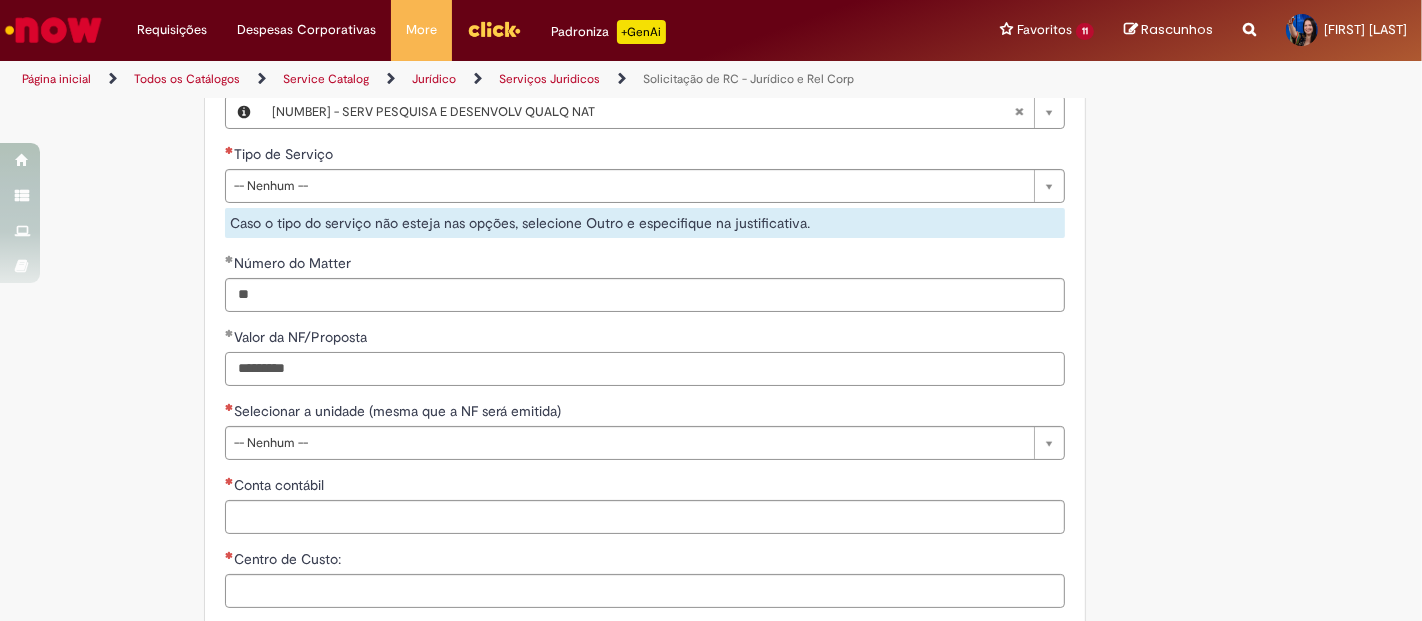 click on "*********" at bounding box center (645, 369) 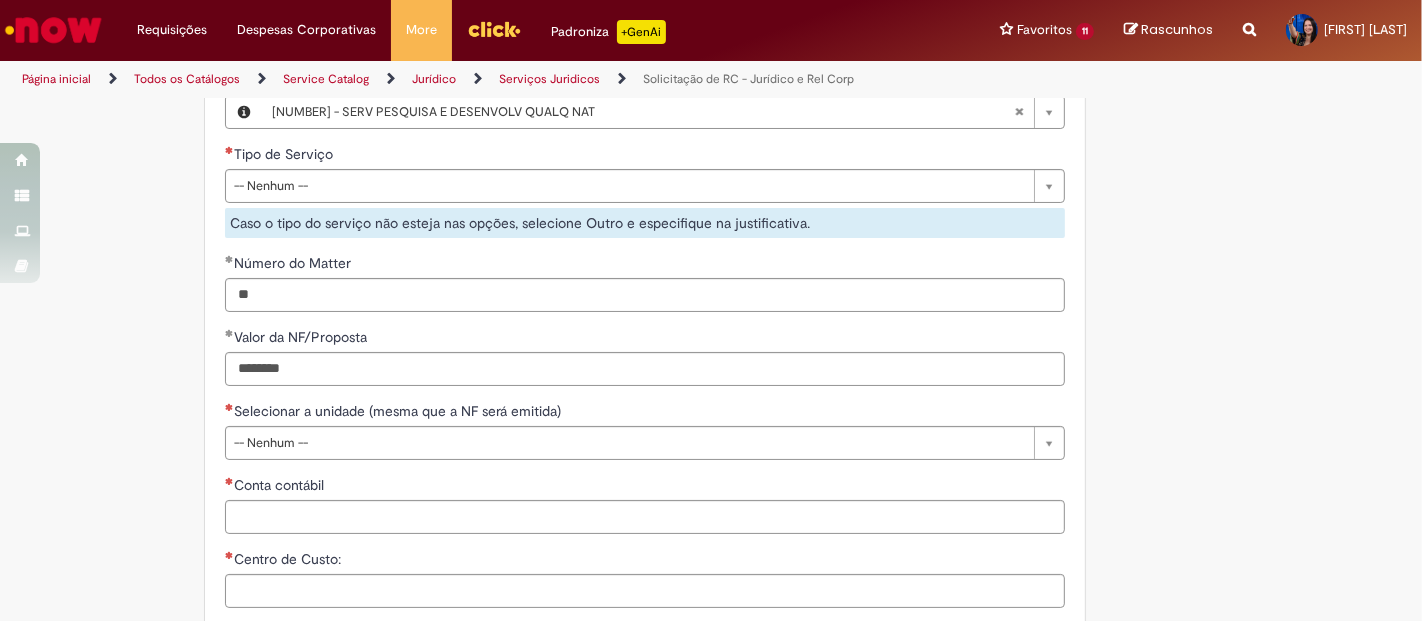 type on "**********" 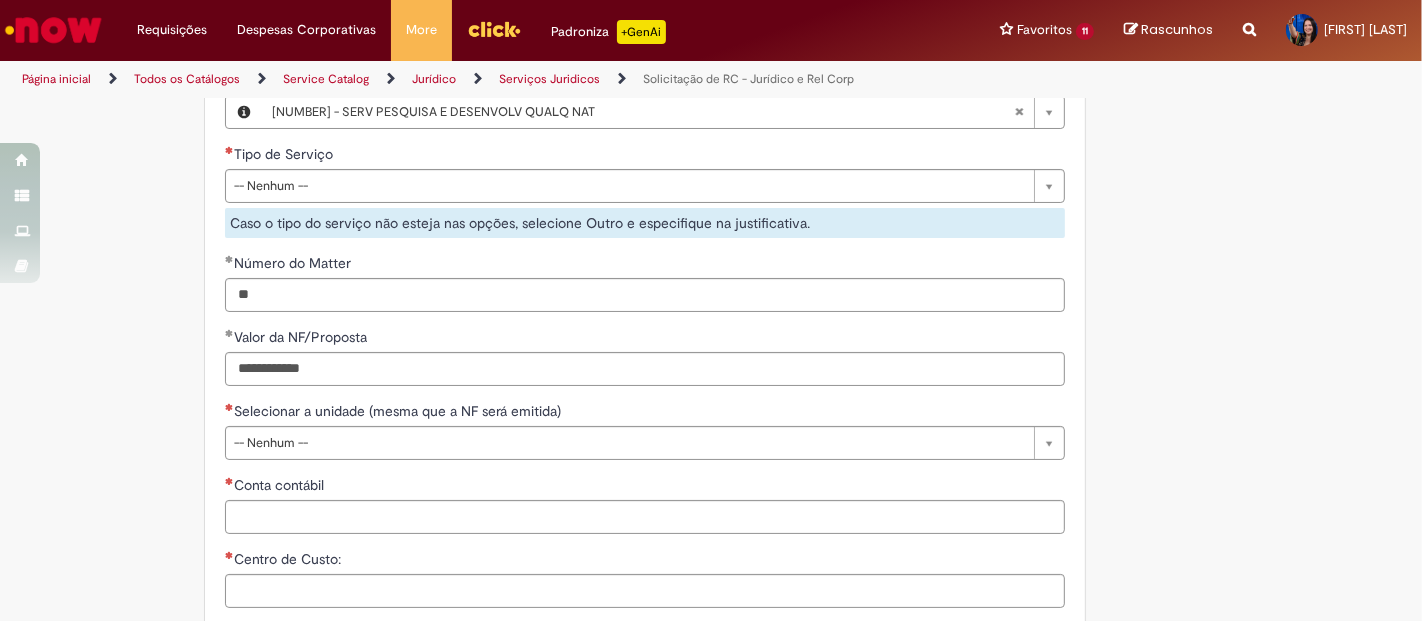 click on "Por favor, anexar o template preenchido.
Adicionar a Favoritos
Solicitação de RC - Jurídico e Rel Corp
Oferta destinada para solicitações de RC - Juridico
Es t a oferta é destinada a solicitação de  RCs  do  time jurídico . Para darmos continuidade a sua solicitação é importante atenta r -se as regras  abaixo , selecionar o tipo de negociação correta e anexar os d ocumentos  suportes.
Pedimos que descrevam no campo Justificativa  as observações quanto a solicitação de negociação  para alinhamento com o time de Suprimentos (responsável pela negociação) .
IMPORTANTE:
Se a negociação já aconteceu ou o serviço já foi prestado e não houve envolvimento de Suprimentos, o caminho é a  Regularização de NF .
Categoria
Descrição
Quem trata?
Suporte
Regularização" at bounding box center [711, -209] 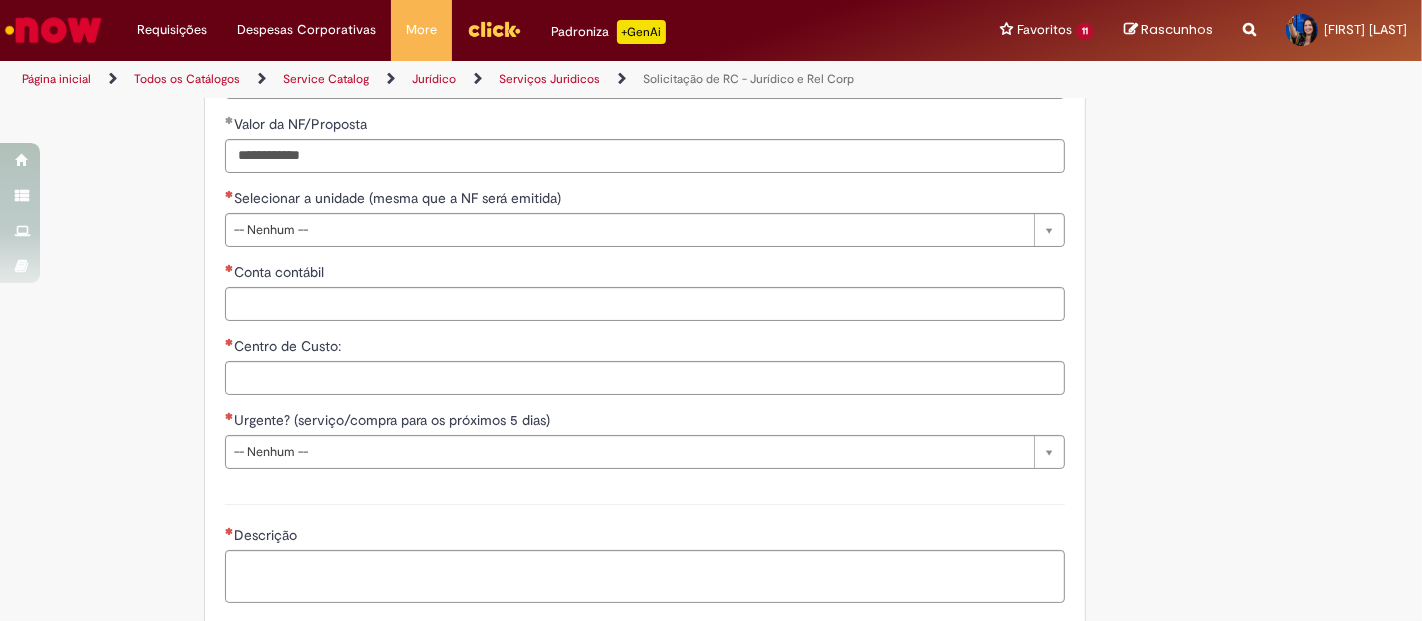 scroll, scrollTop: 1777, scrollLeft: 0, axis: vertical 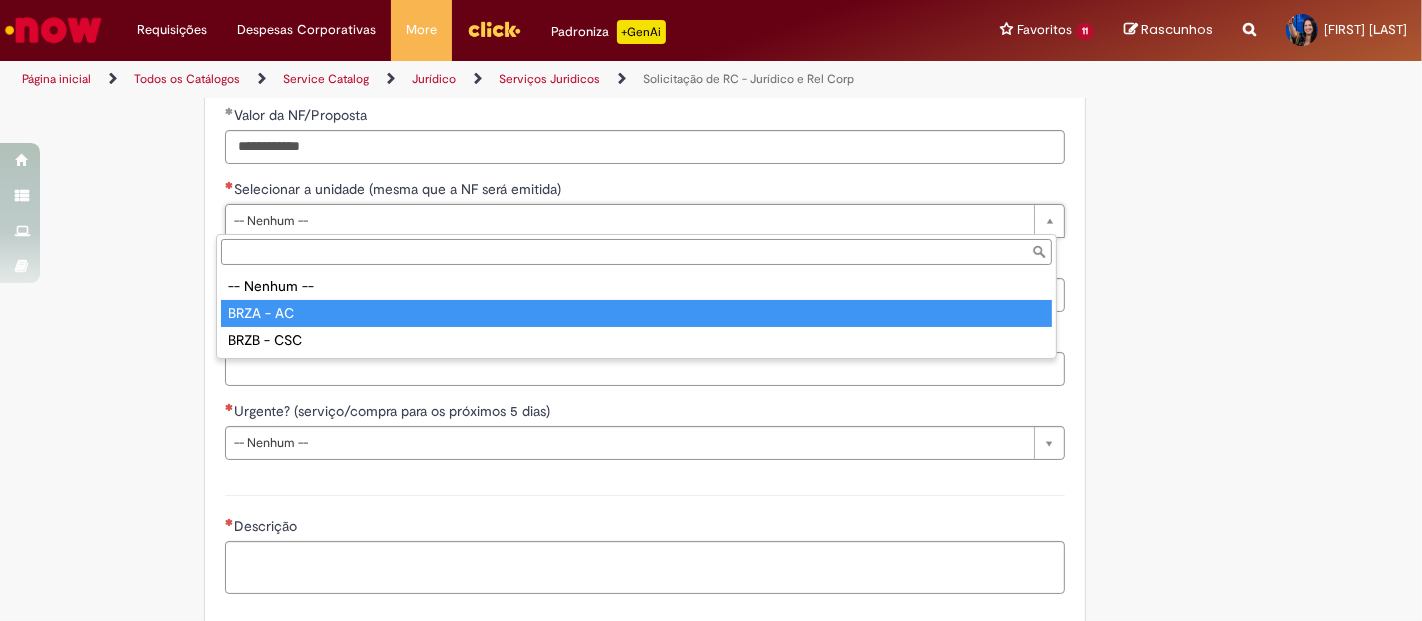 type on "*********" 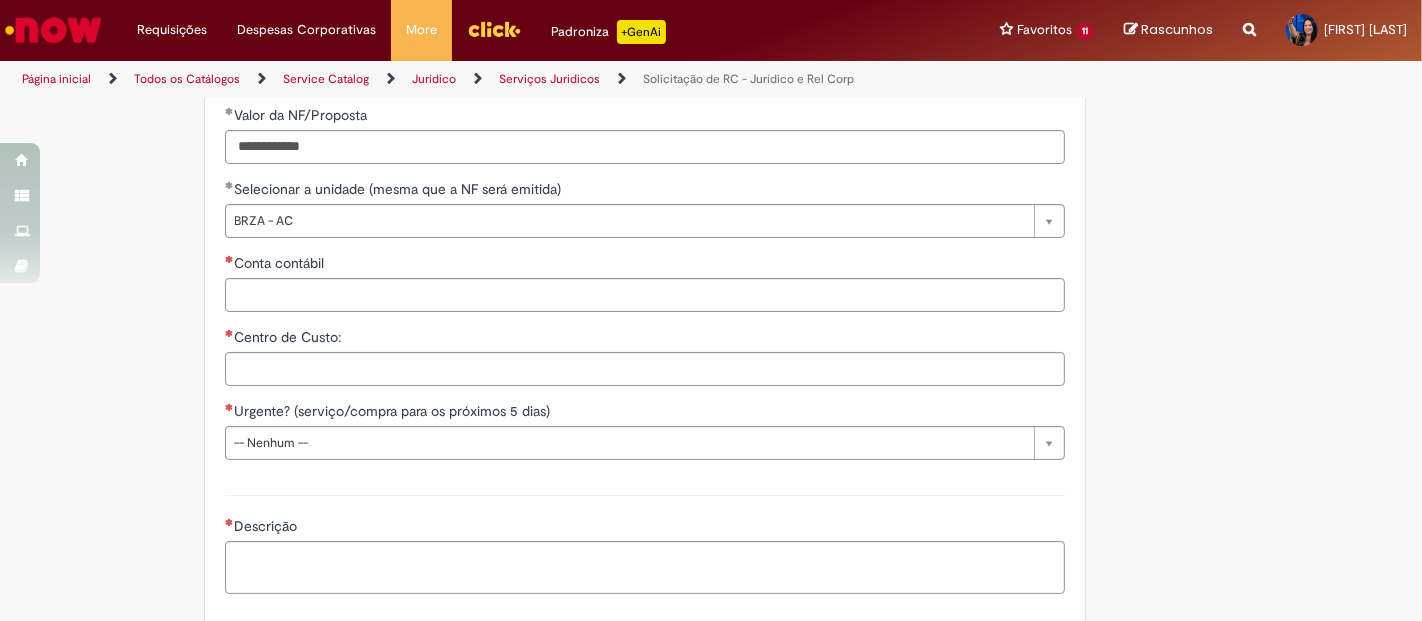 click on "Por favor, anexar o template preenchido.
Adicionar a Favoritos
Solicitação de RC - Jurídico e Rel Corp
Oferta destinada para solicitações de RC - Juridico
Es t a oferta é destinada a solicitação de  RCs  do  time jurídico . Para darmos continuidade a sua solicitação é importante atenta r -se as regras  abaixo , selecionar o tipo de negociação correta e anexar os d ocumentos  suportes.
Pedimos que descrevam no campo Justificativa  as observações quanto a solicitação de negociação  para alinhamento com o time de Suprimentos (responsável pela negociação) .
IMPORTANTE:
Se a negociação já aconteceu ou o serviço já foi prestado e não houve envolvimento de Suprimentos, o caminho é a  Regularização de NF .
Categoria
Descrição
Quem trata?
Suporte
Regularização" at bounding box center (711, -431) 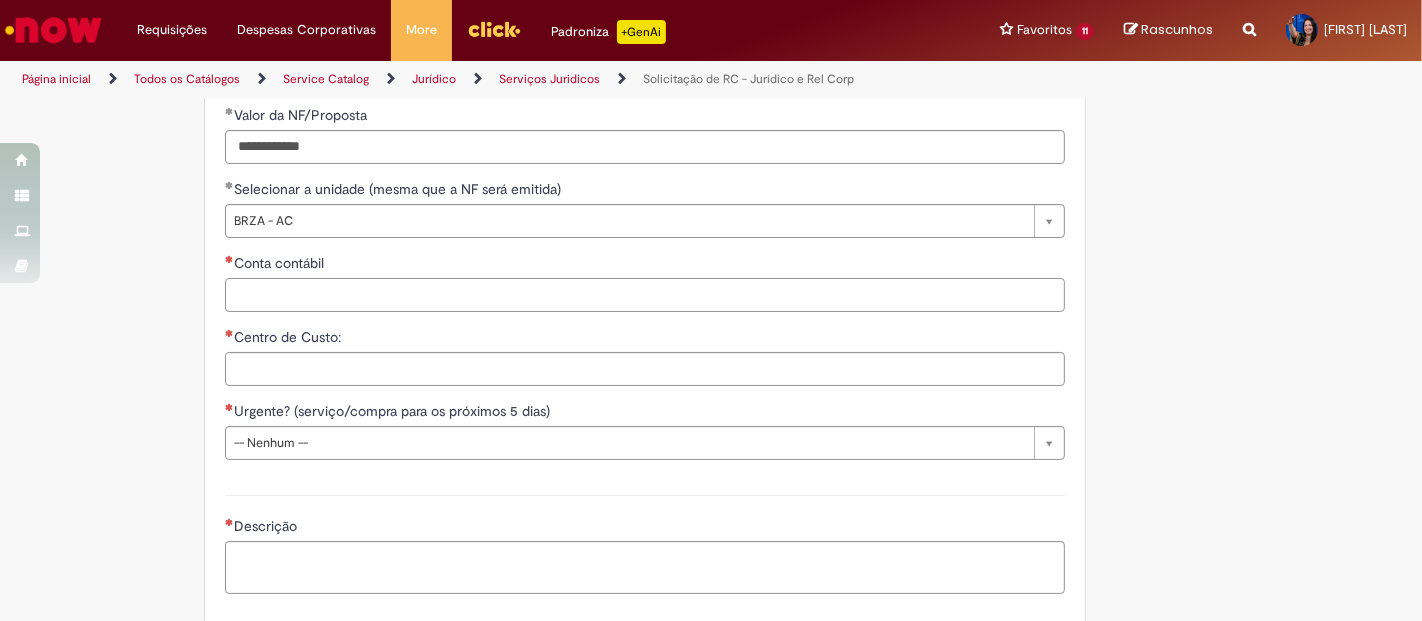 click on "Conta contábil" at bounding box center [645, 295] 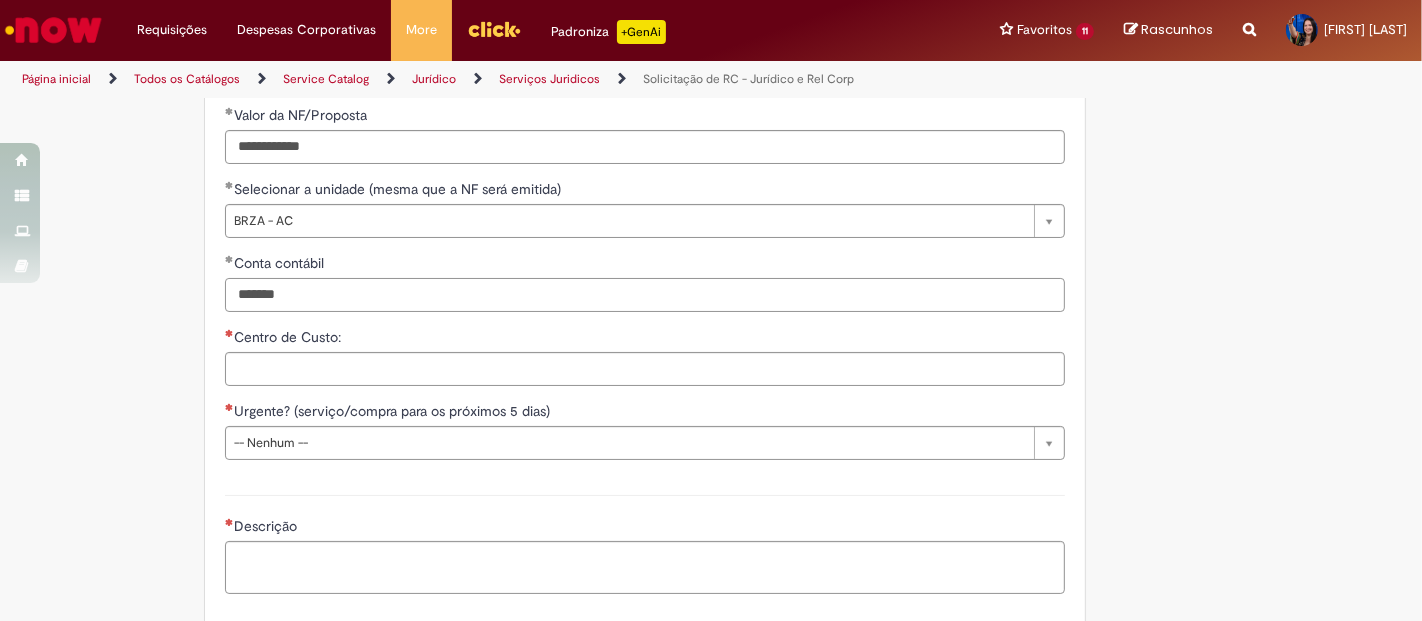 type on "*******" 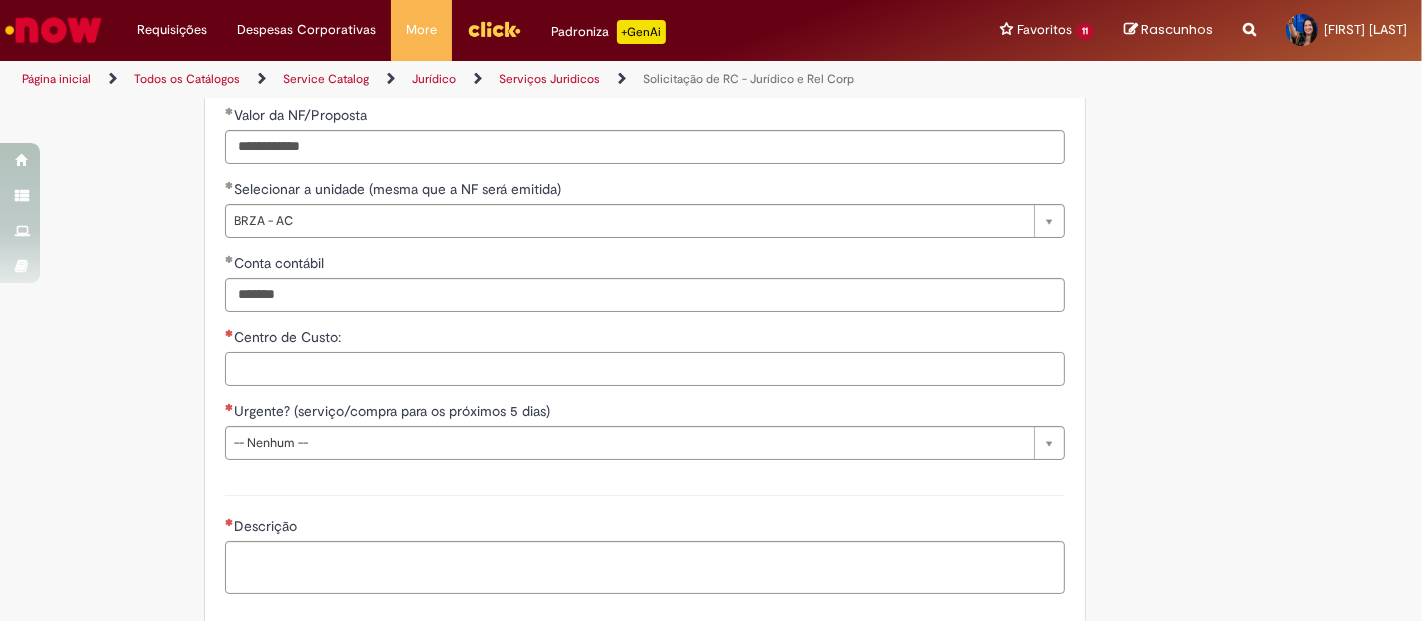 click on "Centro de Custo:" at bounding box center (645, 369) 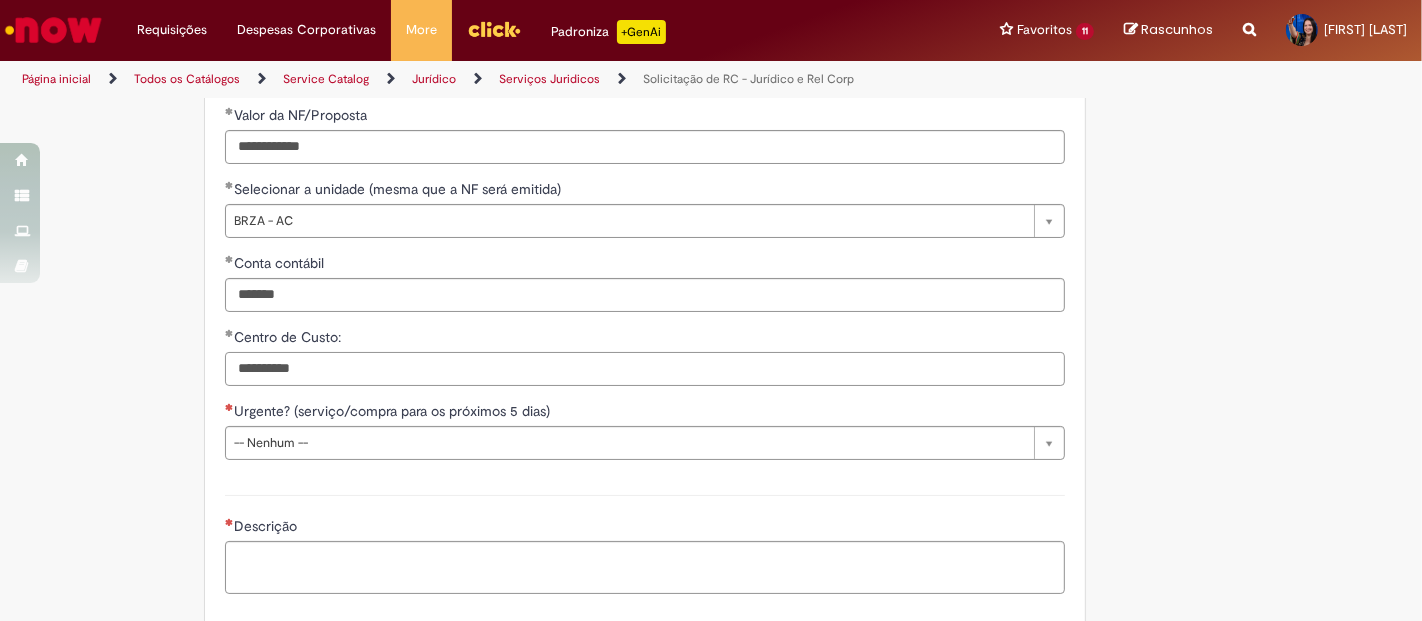 type on "**********" 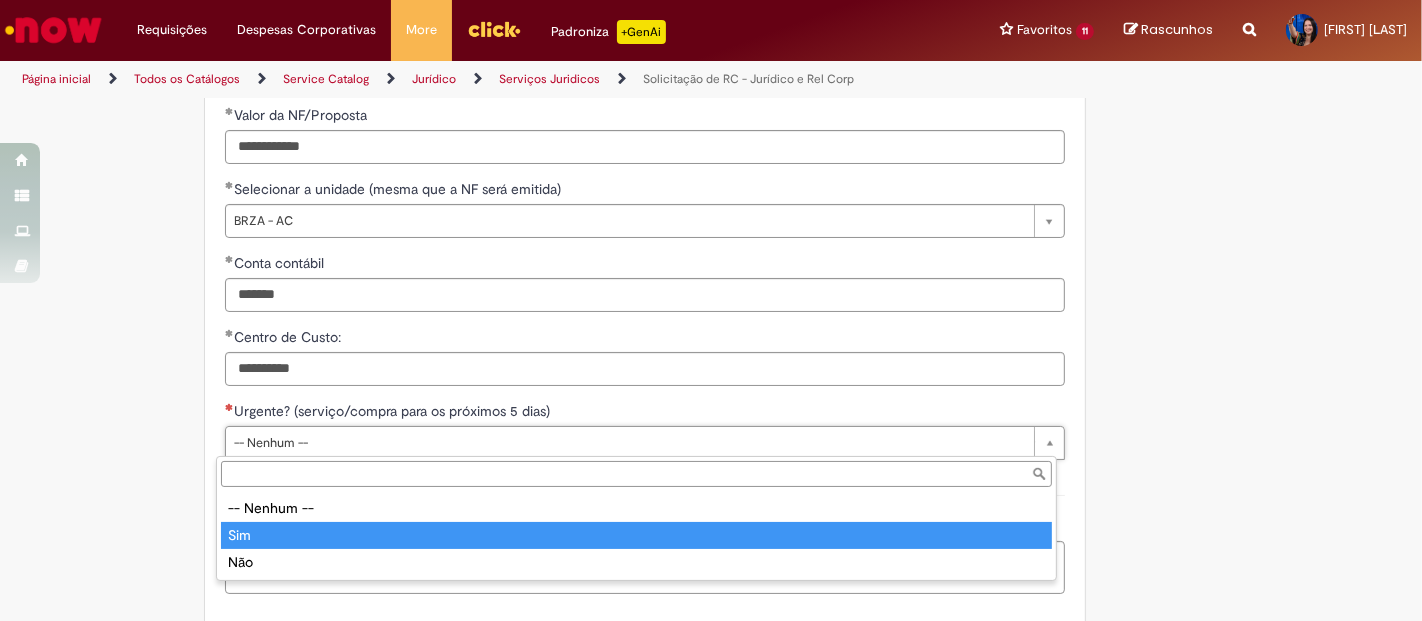 type on "***" 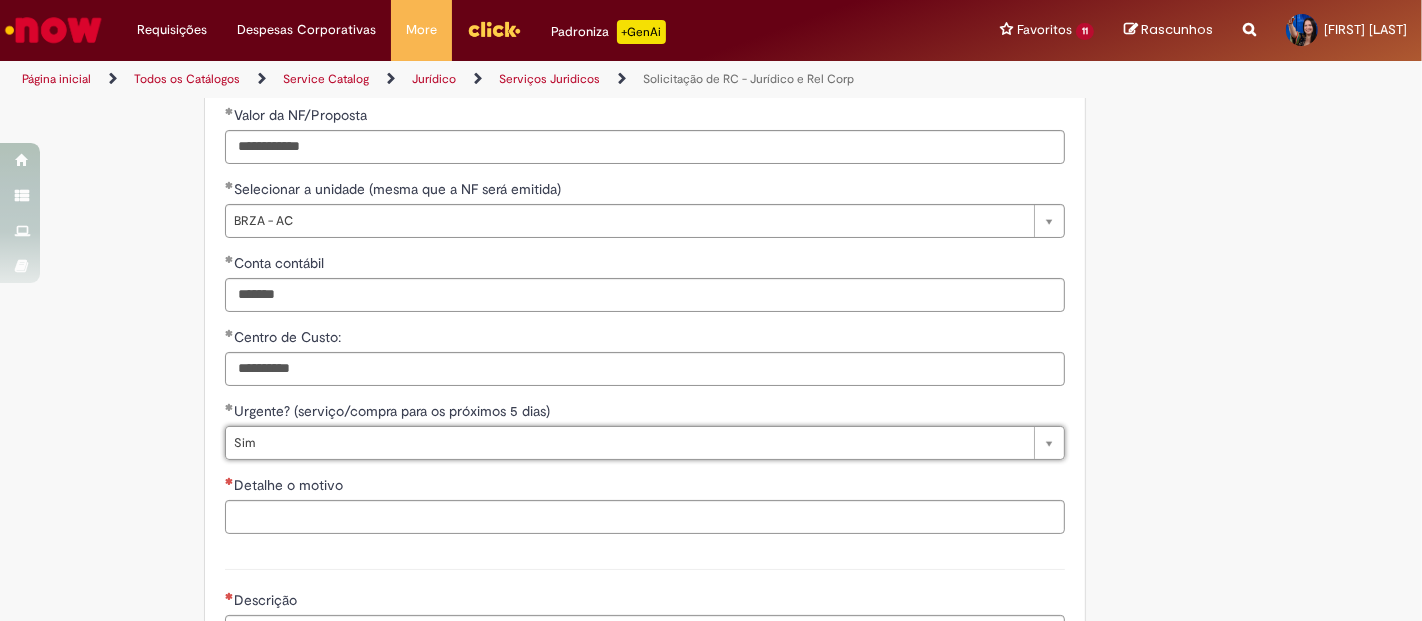 click on "Por favor, anexar o template preenchido.
Adicionar a Favoritos
Solicitação de RC - Jurídico e Rel Corp
Oferta destinada para solicitações de RC - Juridico
Es t a oferta é destinada a solicitação de  RCs  do  time jurídico . Para darmos continuidade a sua solicitação é importante atenta r -se as regras  abaixo , selecionar o tipo de negociação correta e anexar os d ocumentos  suportes.
Pedimos que descrevam no campo Justificativa  as observações quanto a solicitação de negociação  para alinhamento com o time de Suprimentos (responsável pela negociação) .
IMPORTANTE:
Se a negociação já aconteceu ou o serviço já foi prestado e não houve envolvimento de Suprimentos, o caminho é a  Regularização de NF .
Categoria
Descrição
Quem trata?
Suporte
Regularização" at bounding box center (711, -394) 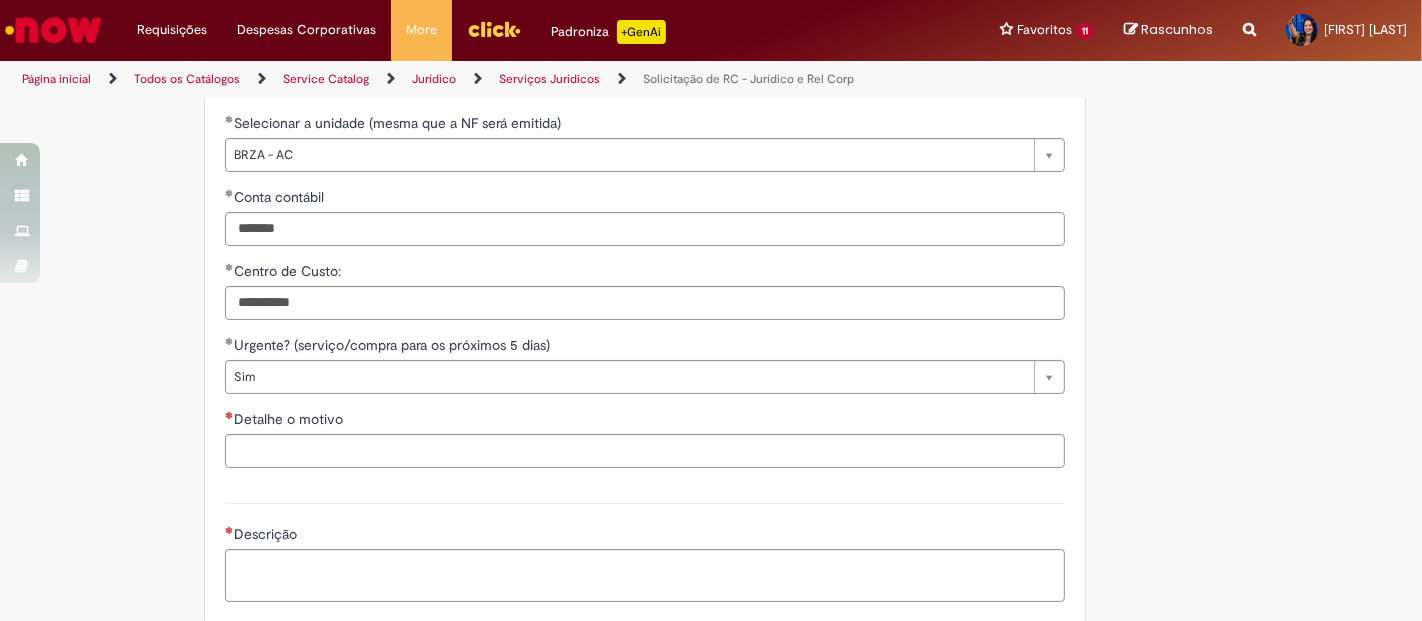 scroll, scrollTop: 1888, scrollLeft: 0, axis: vertical 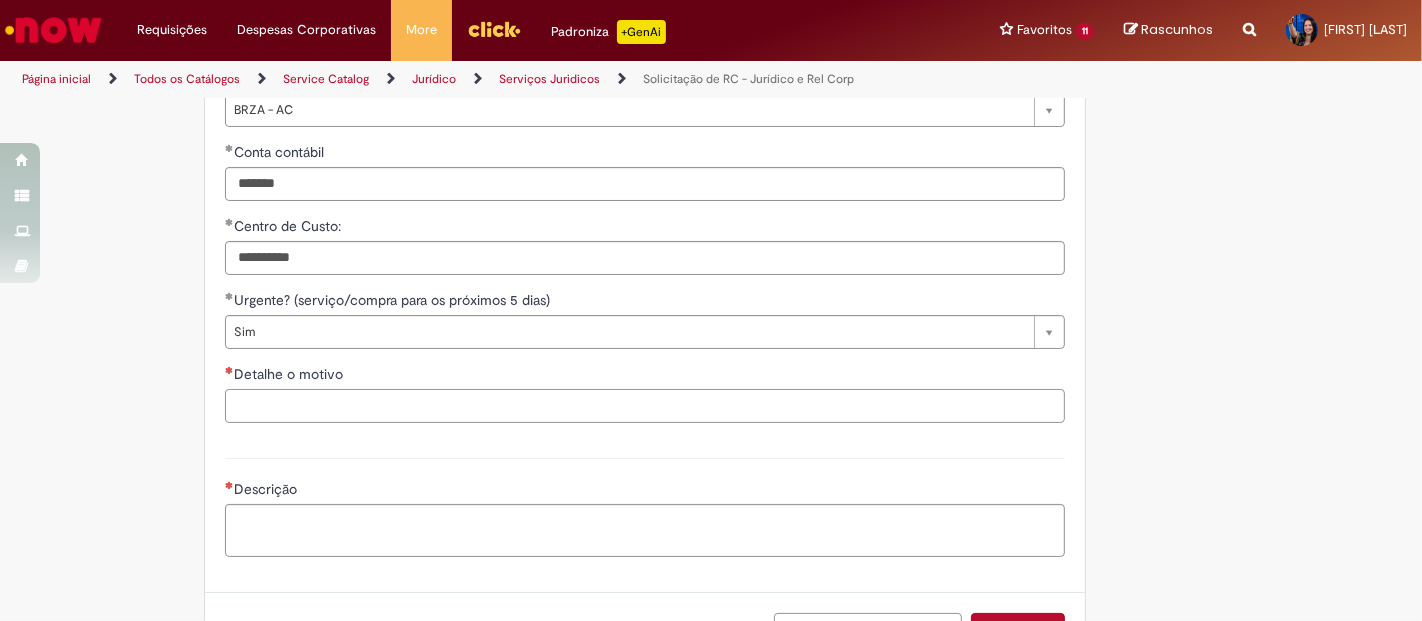 click on "Detalhe o motivo" at bounding box center (645, 406) 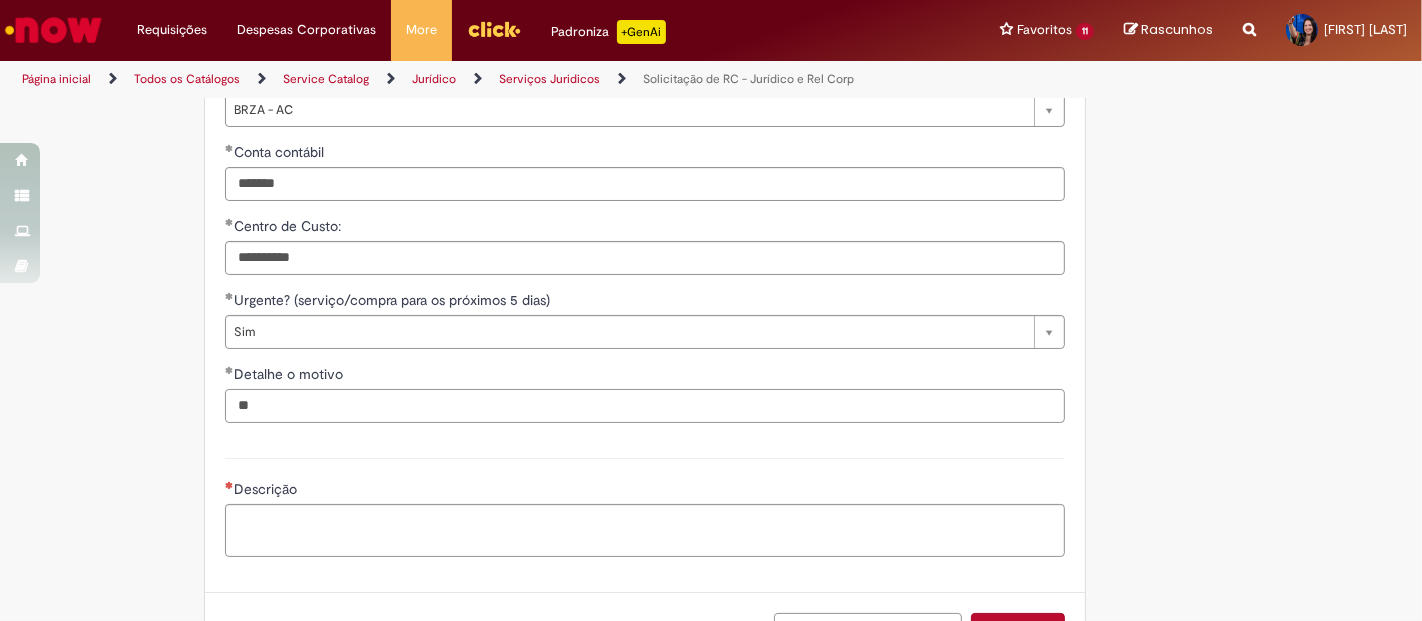 type on "*" 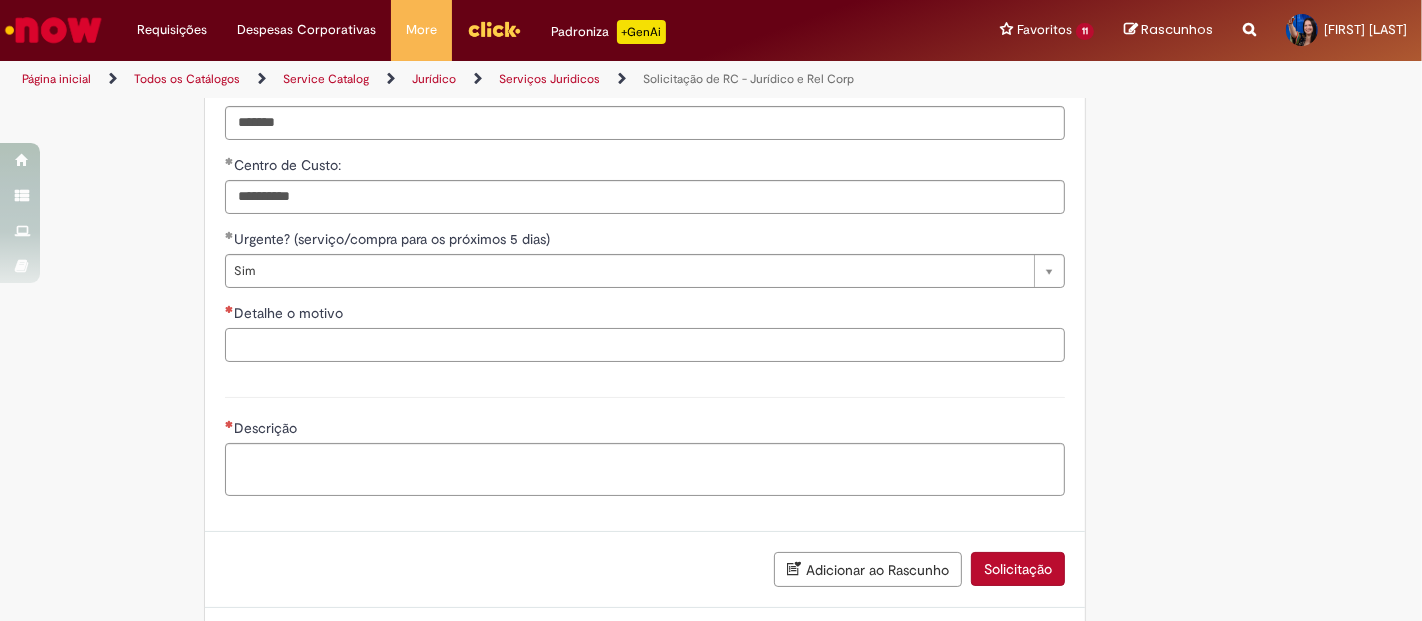 scroll, scrollTop: 2000, scrollLeft: 0, axis: vertical 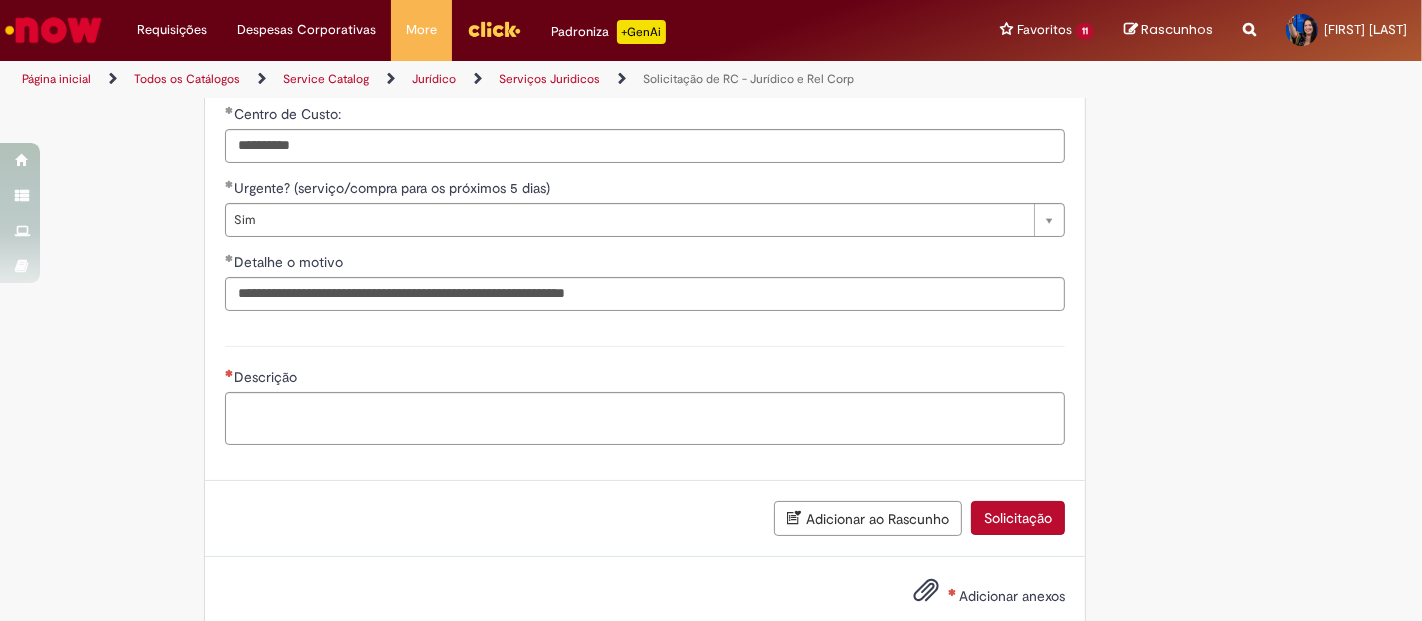 click on "Por favor, anexar o template preenchido.
Adicionar a Favoritos
Solicitação de RC - Jurídico e Rel Corp
Oferta destinada para solicitações de RC - Juridico
Es t a oferta é destinada a solicitação de  RCs  do  time jurídico . Para darmos continuidade a sua solicitação é importante atenta r -se as regras  abaixo , selecionar o tipo de negociação correta e anexar os d ocumentos  suportes.
Pedimos que descrevam no campo Justificativa  as observações quanto a solicitação de negociação  para alinhamento com o time de Suprimentos (responsável pela negociação) .
IMPORTANTE:
Se a negociação já aconteceu ou o serviço já foi prestado e não houve envolvimento de Suprimentos, o caminho é a  Regularização de NF .
Categoria
Descrição
Quem trata?
Suporte
Regularização" at bounding box center [711, -617] 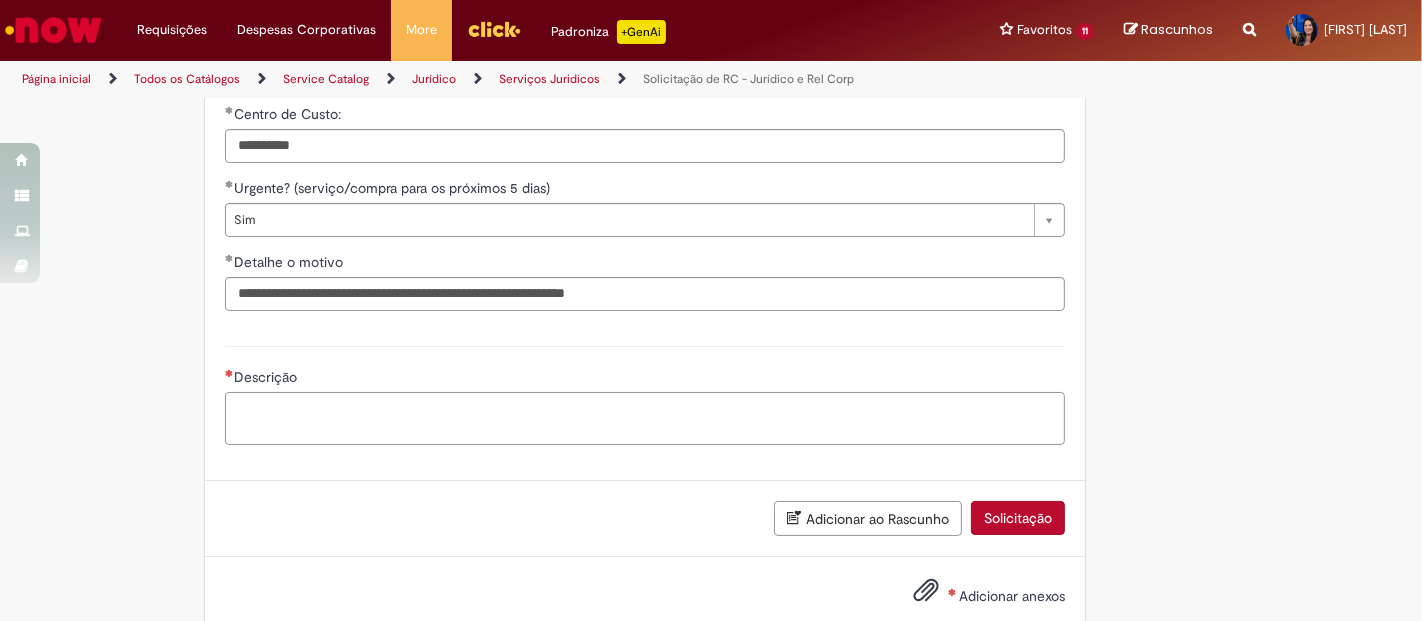 click on "Descrição" at bounding box center (645, 418) 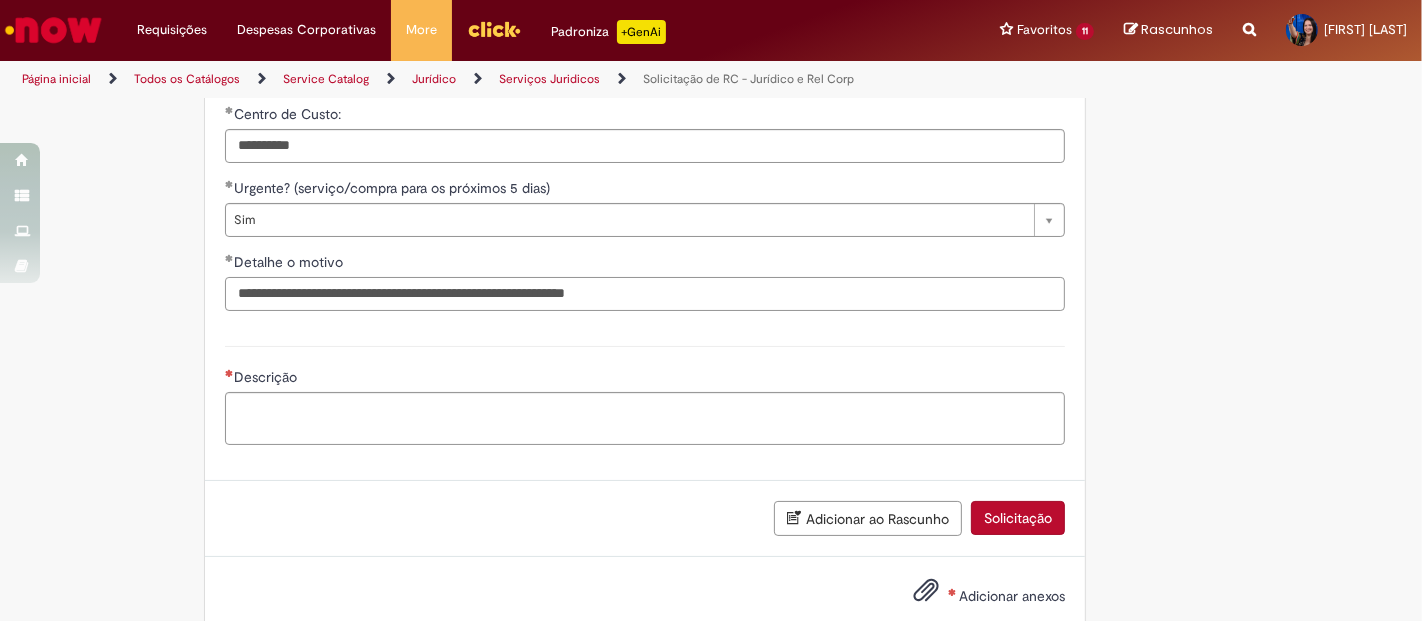 click on "**********" at bounding box center [645, 294] 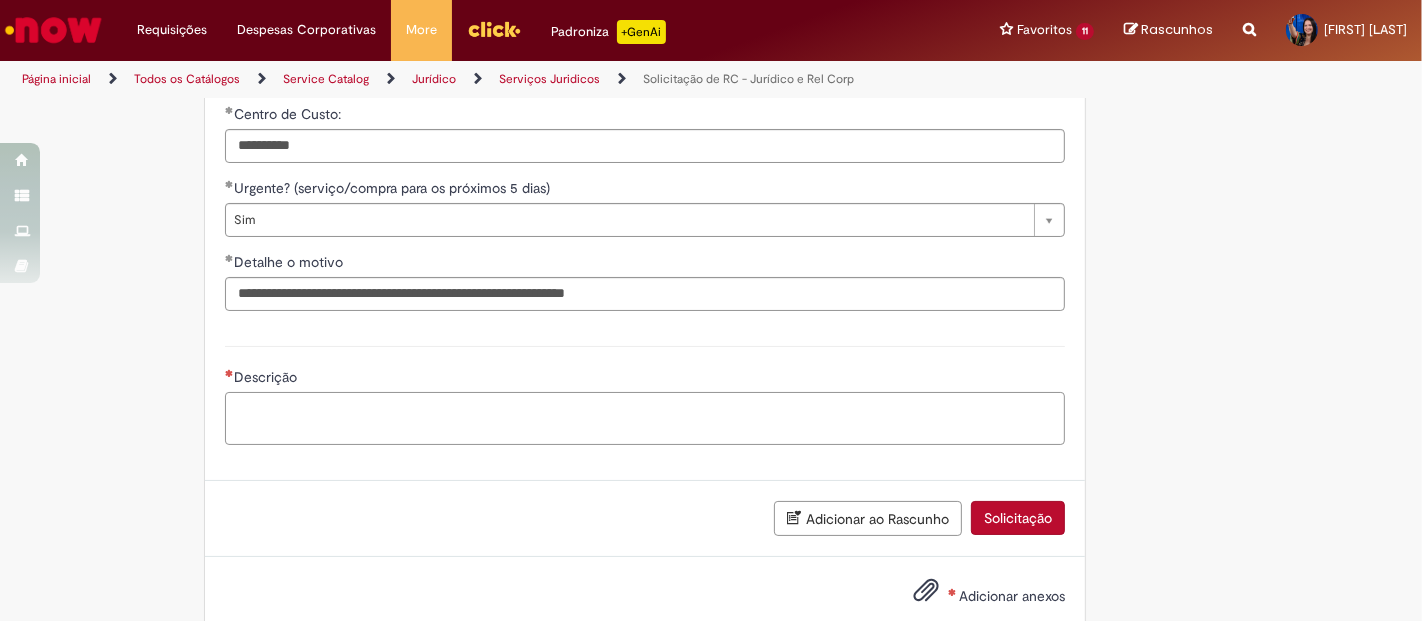 click on "Descrição" at bounding box center [645, 418] 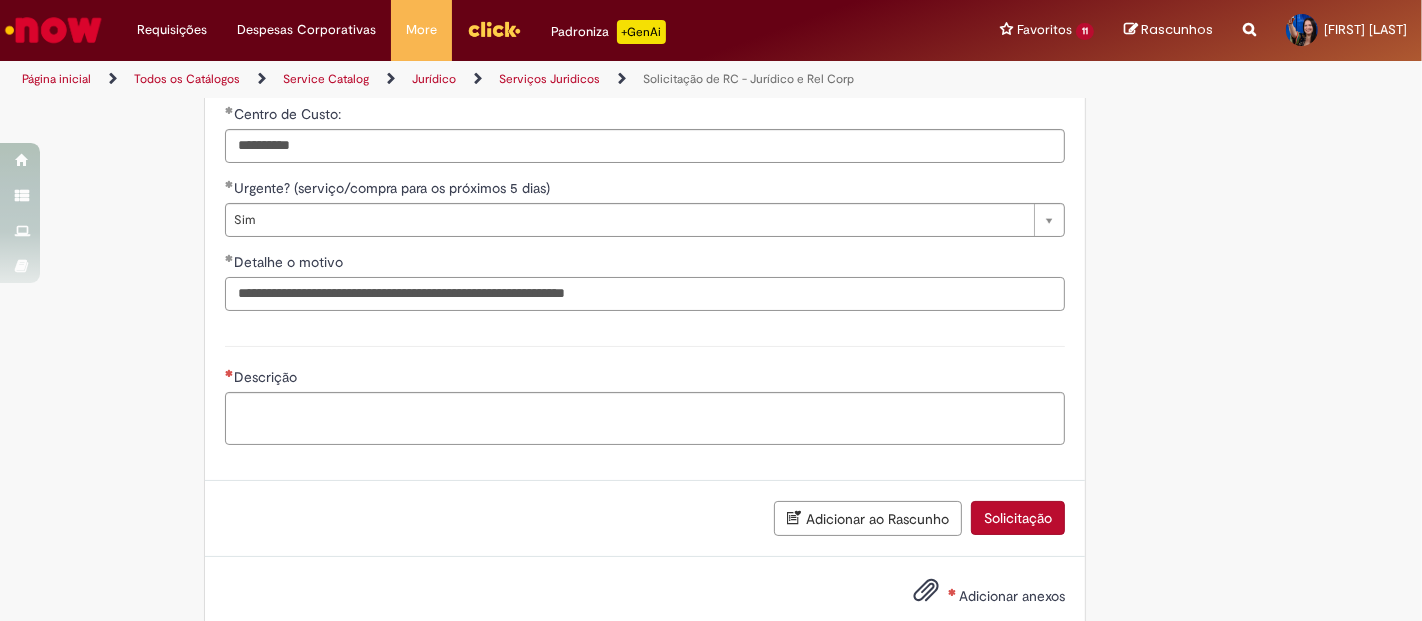 drag, startPoint x: 562, startPoint y: 292, endPoint x: 597, endPoint y: 290, distance: 35.057095 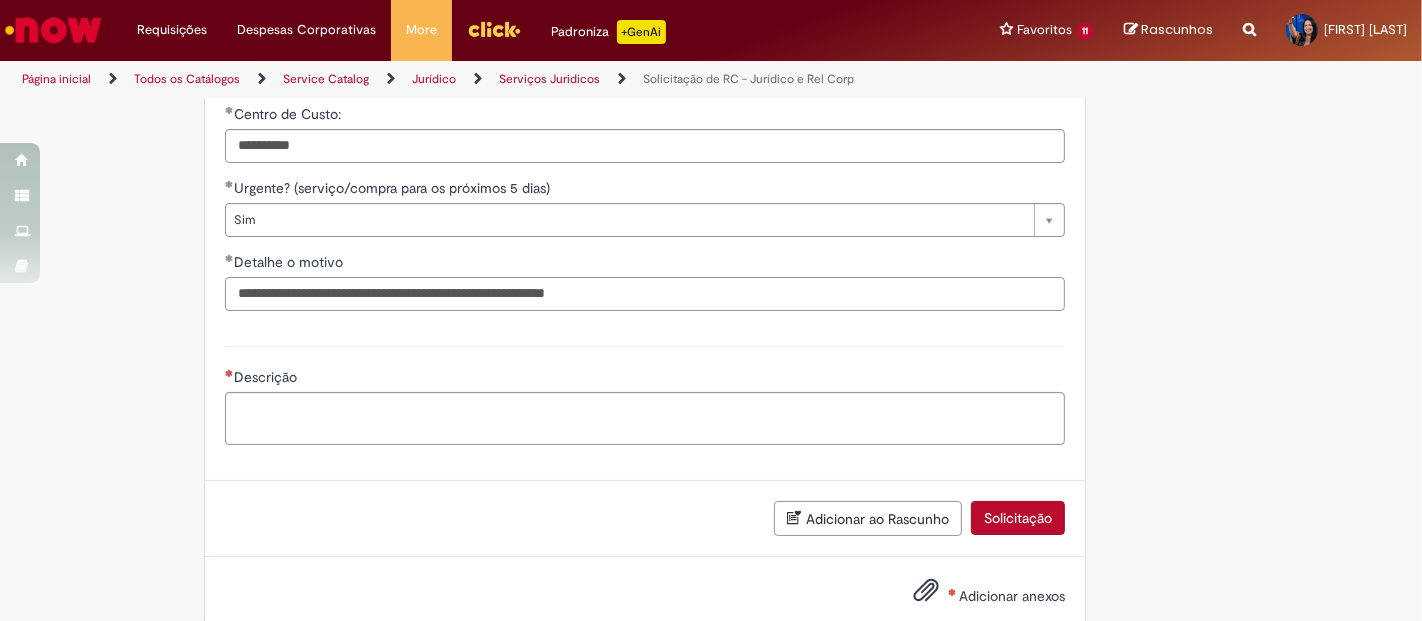 type on "**********" 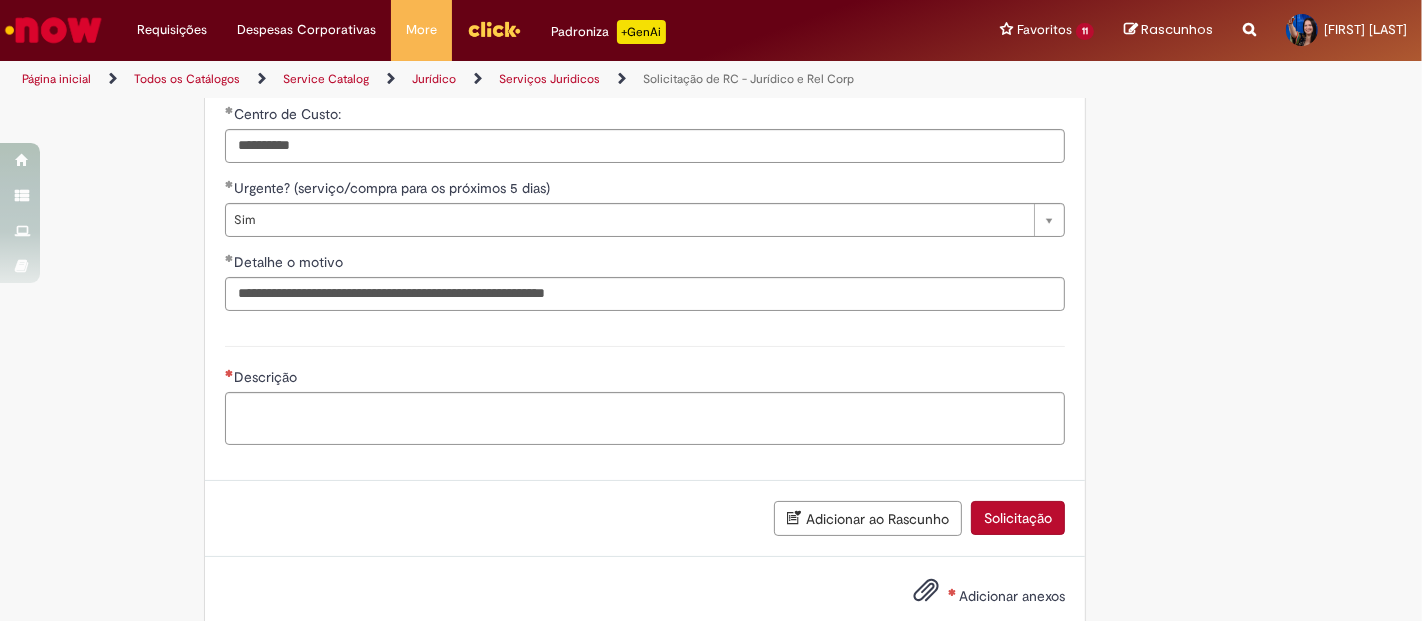 click on "**********" at bounding box center (645, -150) 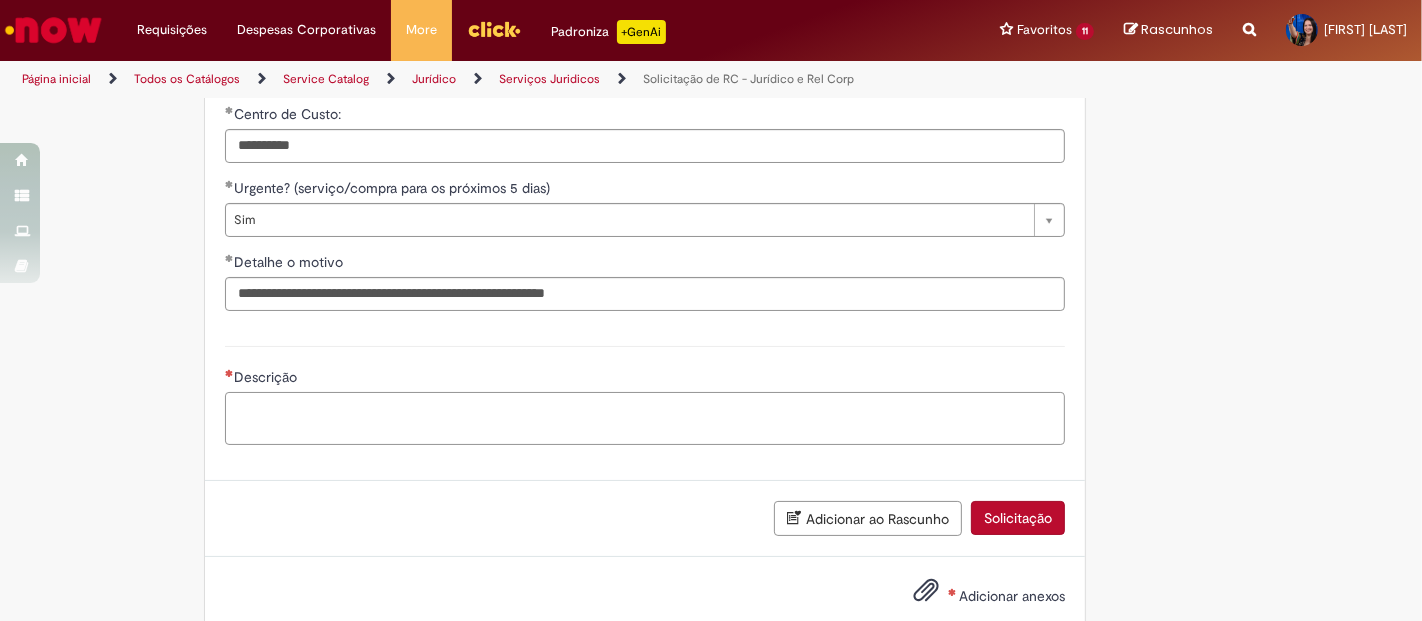 click on "Descrição" at bounding box center (645, 418) 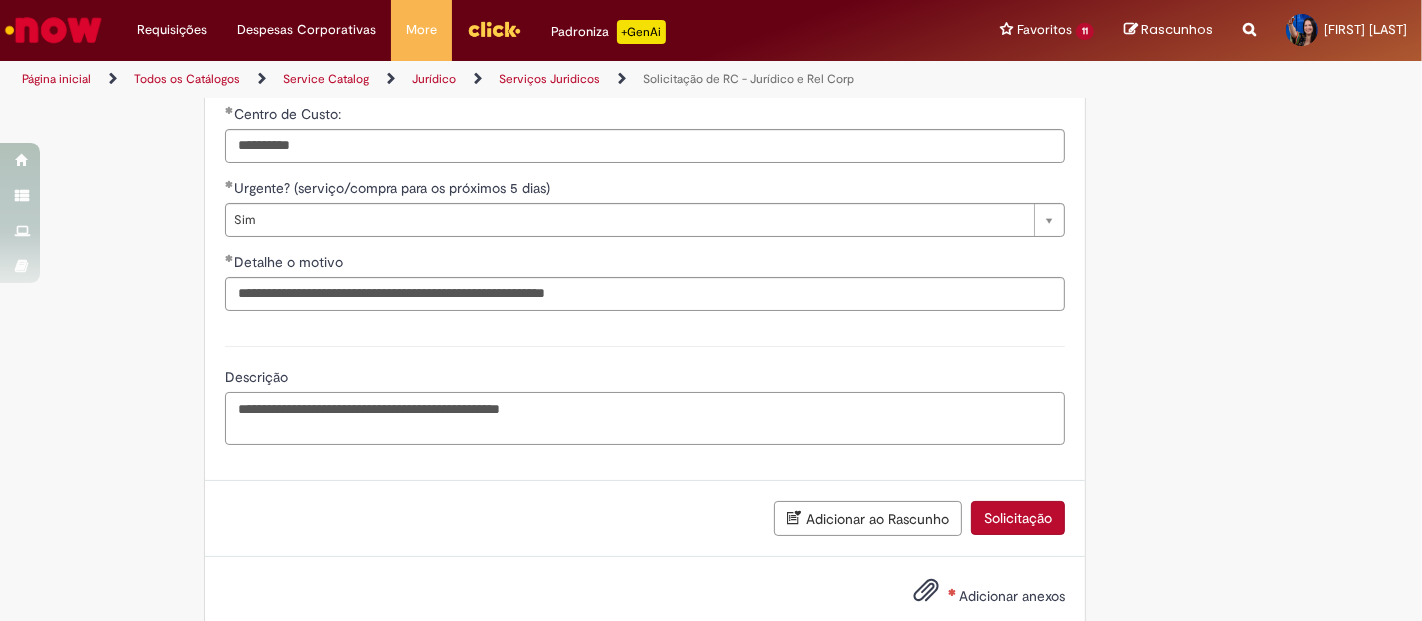 paste on "**********" 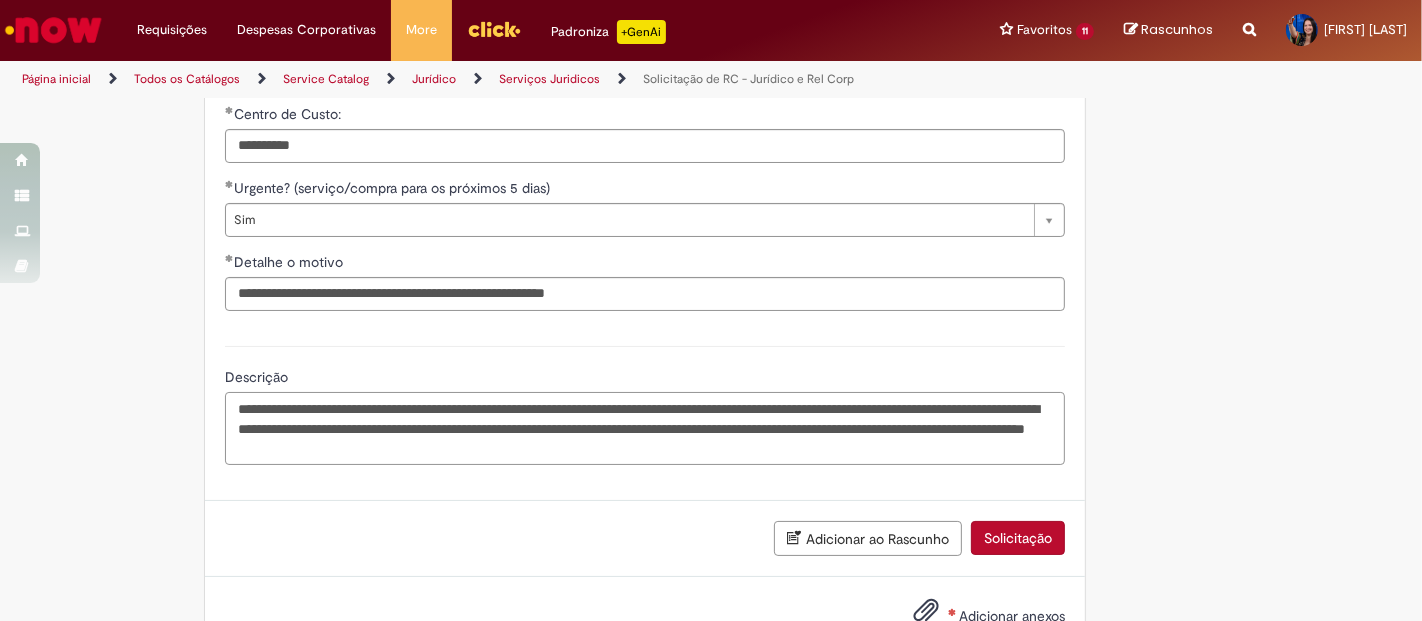 click on "**********" at bounding box center (645, 428) 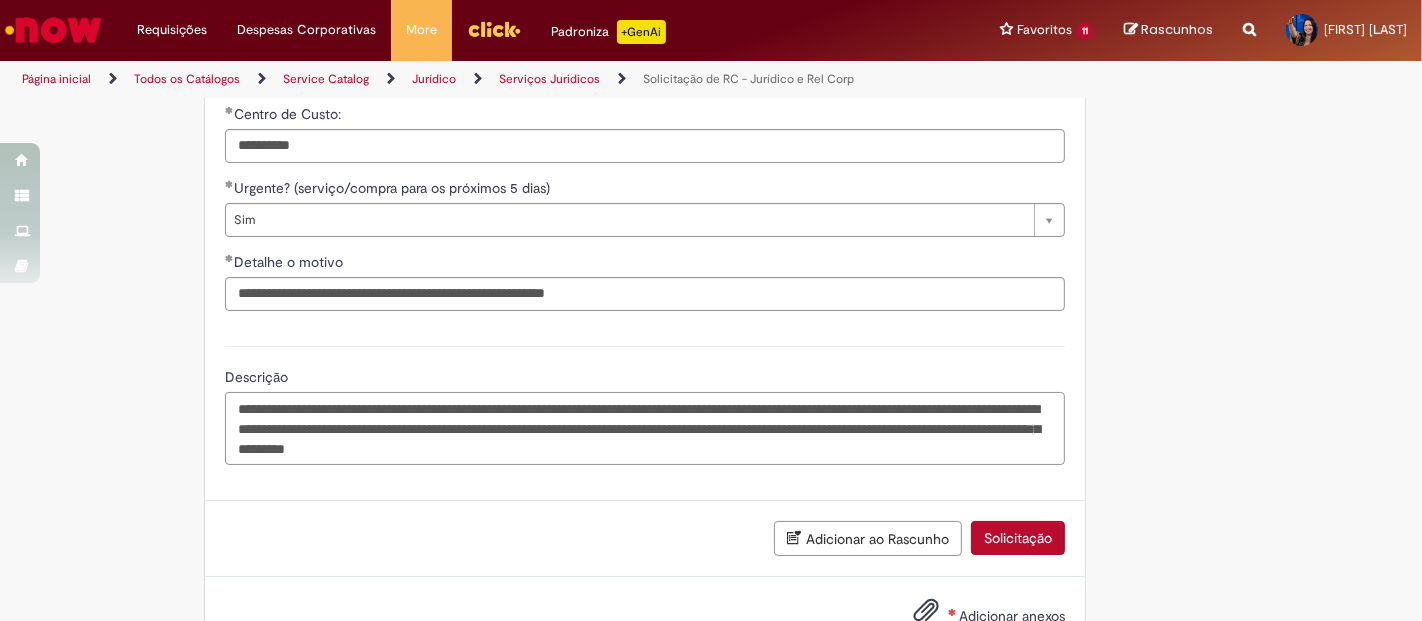 type on "**********" 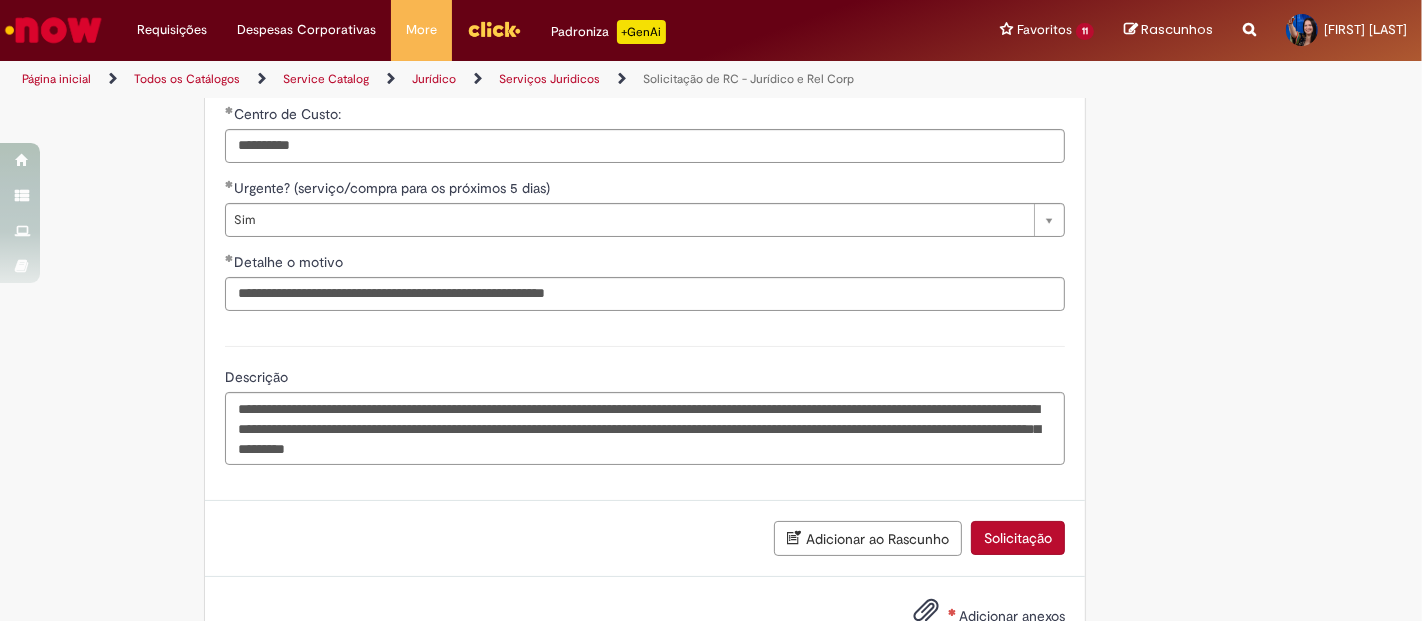 click on "Por favor, anexar o template preenchido.
Adicionar a Favoritos
Solicitação de RC - Jurídico e Rel Corp
Oferta destinada para solicitações de RC - Juridico
Es t a oferta é destinada a solicitação de  RCs  do  time jurídico . Para darmos continuidade a sua solicitação é importante atenta r -se as regras  abaixo , selecionar o tipo de negociação correta e anexar os d ocumentos  suportes.
Pedimos que descrevam no campo Justificativa  as observações quanto a solicitação de negociação  para alinhamento com o time de Suprimentos (responsável pela negociação) .
IMPORTANTE:
Se a negociação já aconteceu ou o serviço já foi prestado e não houve envolvimento de Suprimentos, o caminho é a  Regularização de NF .
Categoria
Descrição
Quem trata?
Suporte
Regularização" at bounding box center [711, -607] 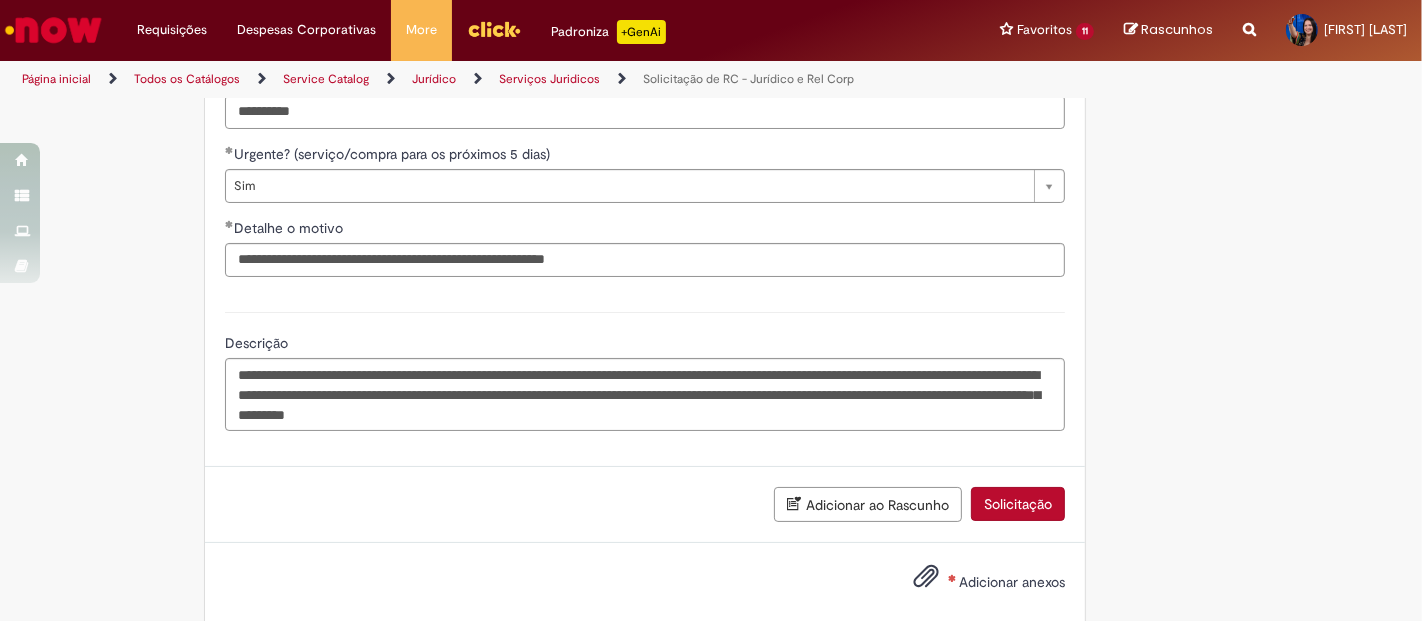 scroll, scrollTop: 2064, scrollLeft: 0, axis: vertical 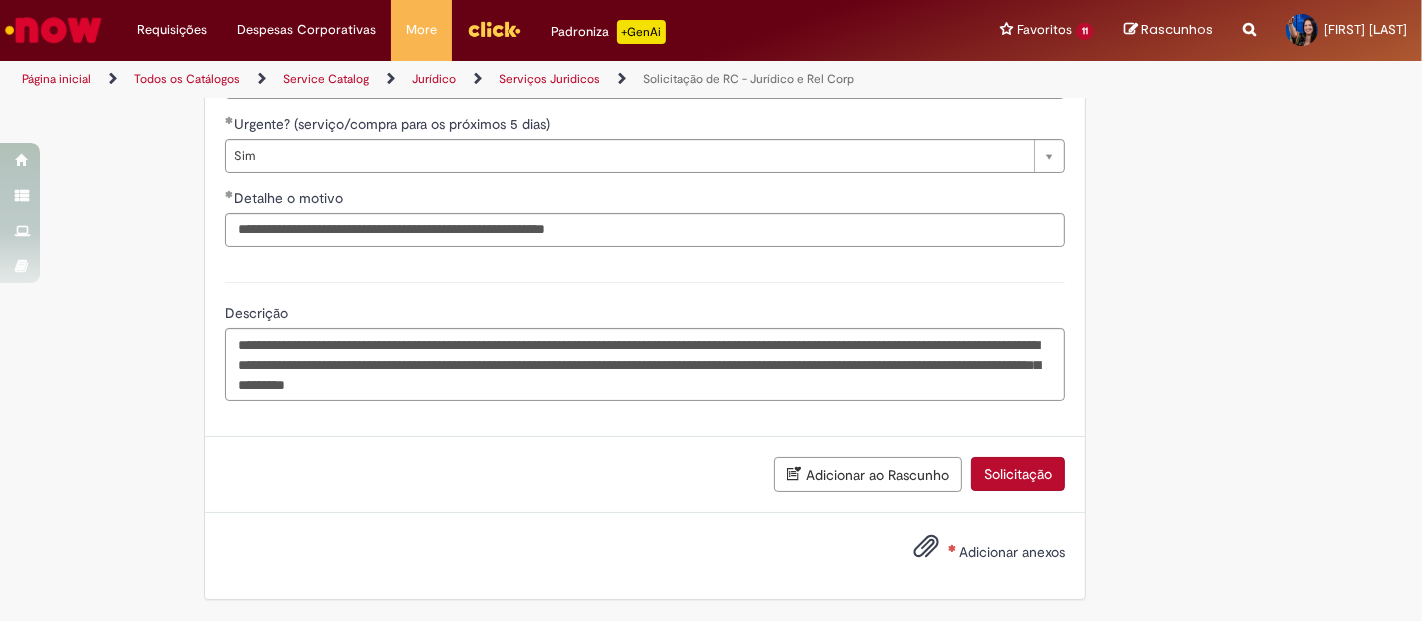 click on "Adicionar anexos" at bounding box center [1012, 552] 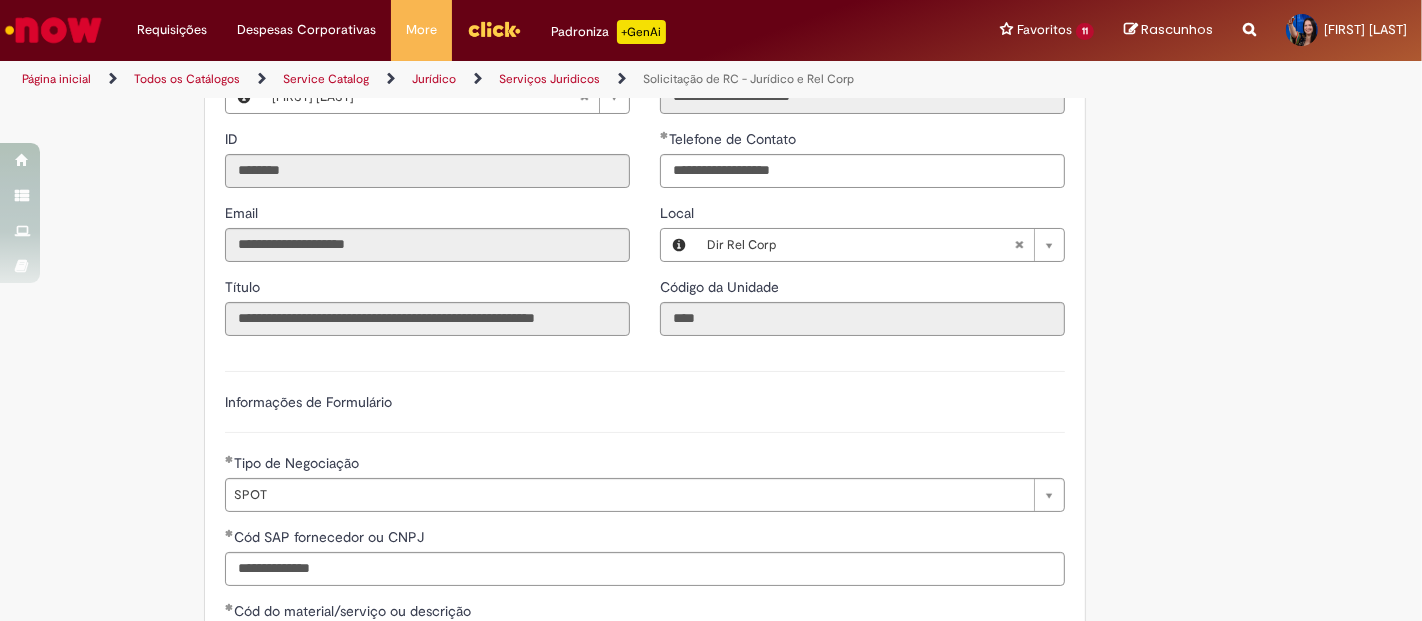 scroll, scrollTop: 1357, scrollLeft: 0, axis: vertical 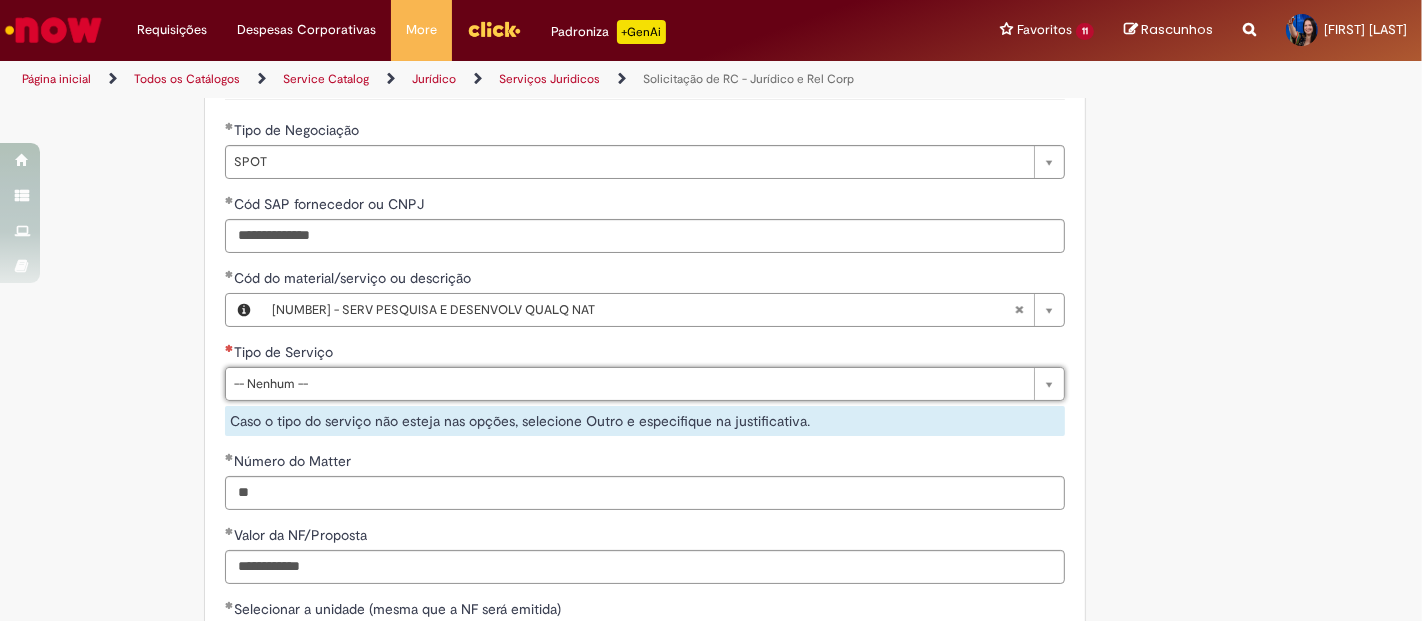 click on "Por favor, anexar o template preenchido.
Adicionar a Favoritos
Solicitação de RC - Jurídico e Rel Corp
Oferta destinada para solicitações de RC - Juridico
Es t a oferta é destinada a solicitação de  RCs  do  time jurídico . Para darmos continuidade a sua solicitação é importante atenta r -se as regras  abaixo , selecionar o tipo de negociação correta e anexar os d ocumentos  suportes.
Pedimos que descrevam no campo Justificativa  as observações quanto a solicitação de negociação  para alinhamento com o time de Suprimentos (responsável pela negociação) .
IMPORTANTE:
Se a negociação já aconteceu ou o serviço já foi prestado e não houve envolvimento de Suprimentos, o caminho é a  Regularização de NF .
Categoria
Descrição
Quem trata?
Suporte
Regularização" at bounding box center [711, 72] 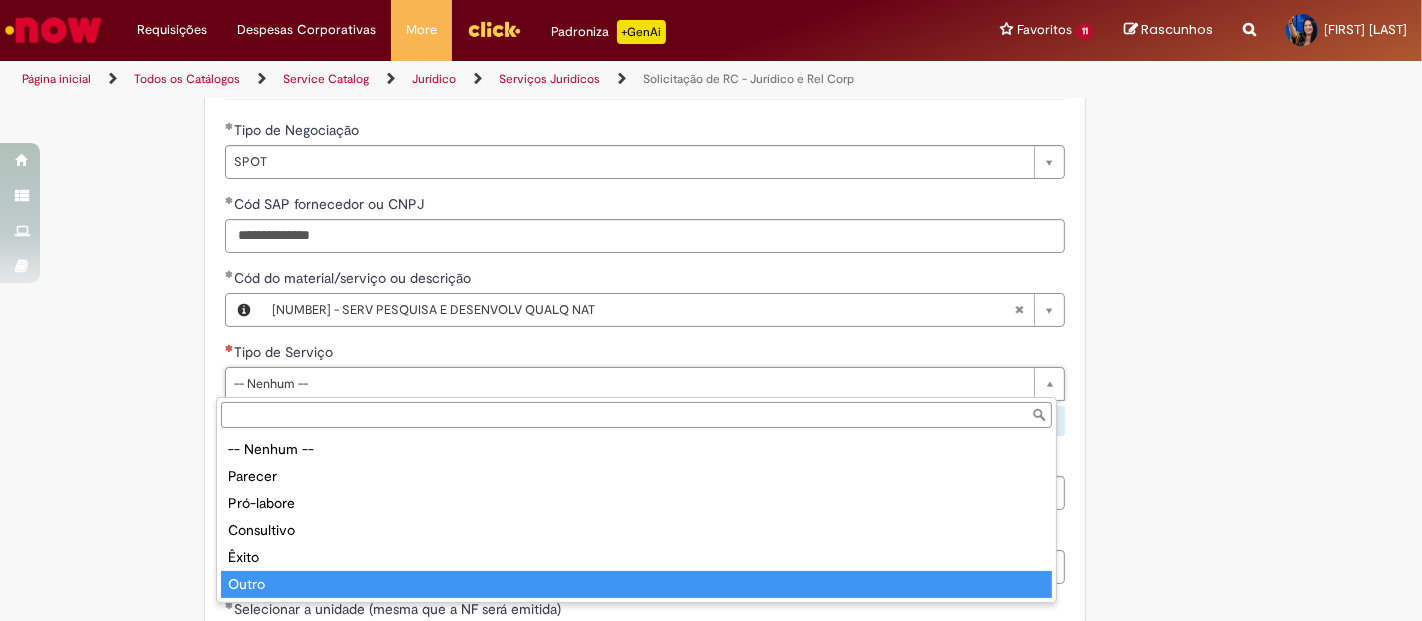 type on "*****" 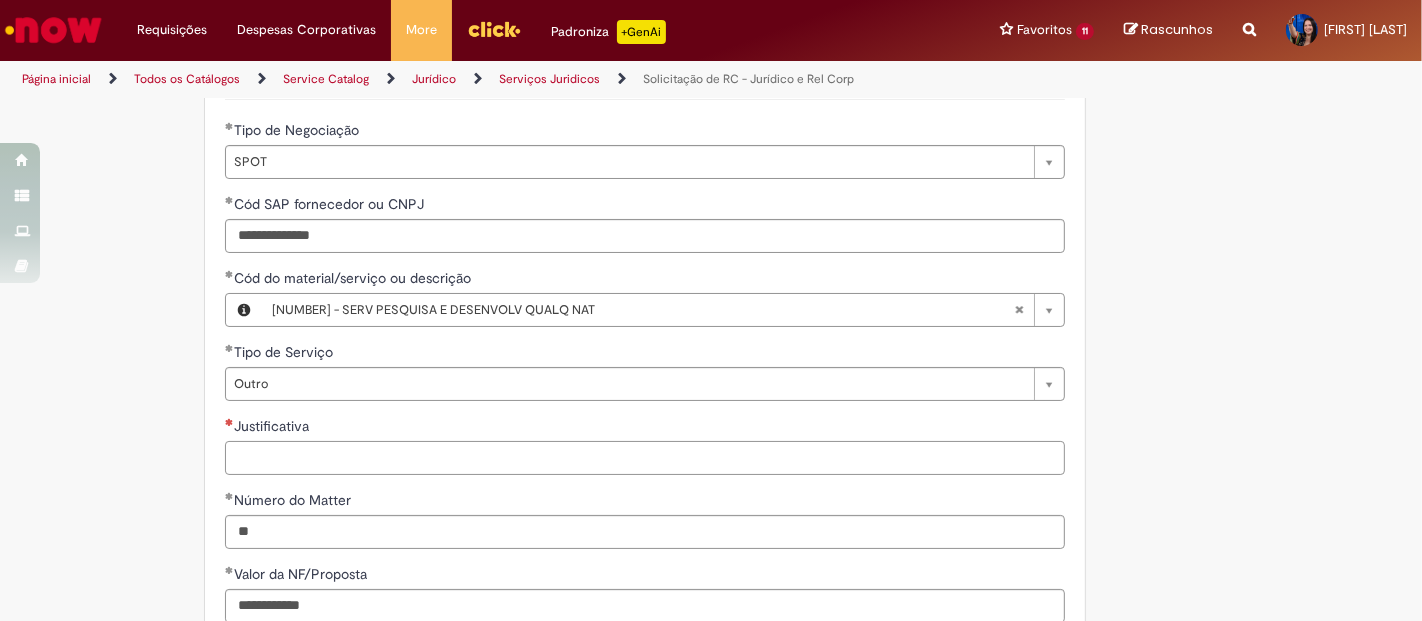 click on "Justificativa" at bounding box center (645, 458) 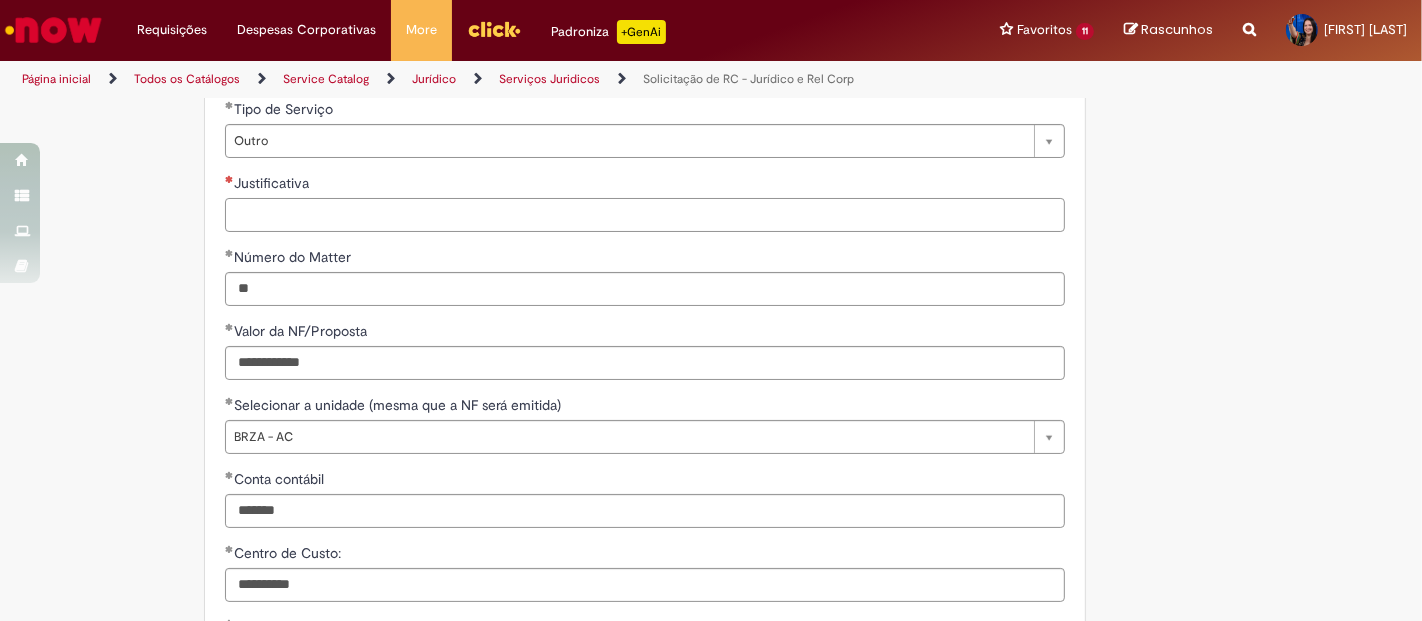 scroll, scrollTop: 1580, scrollLeft: 0, axis: vertical 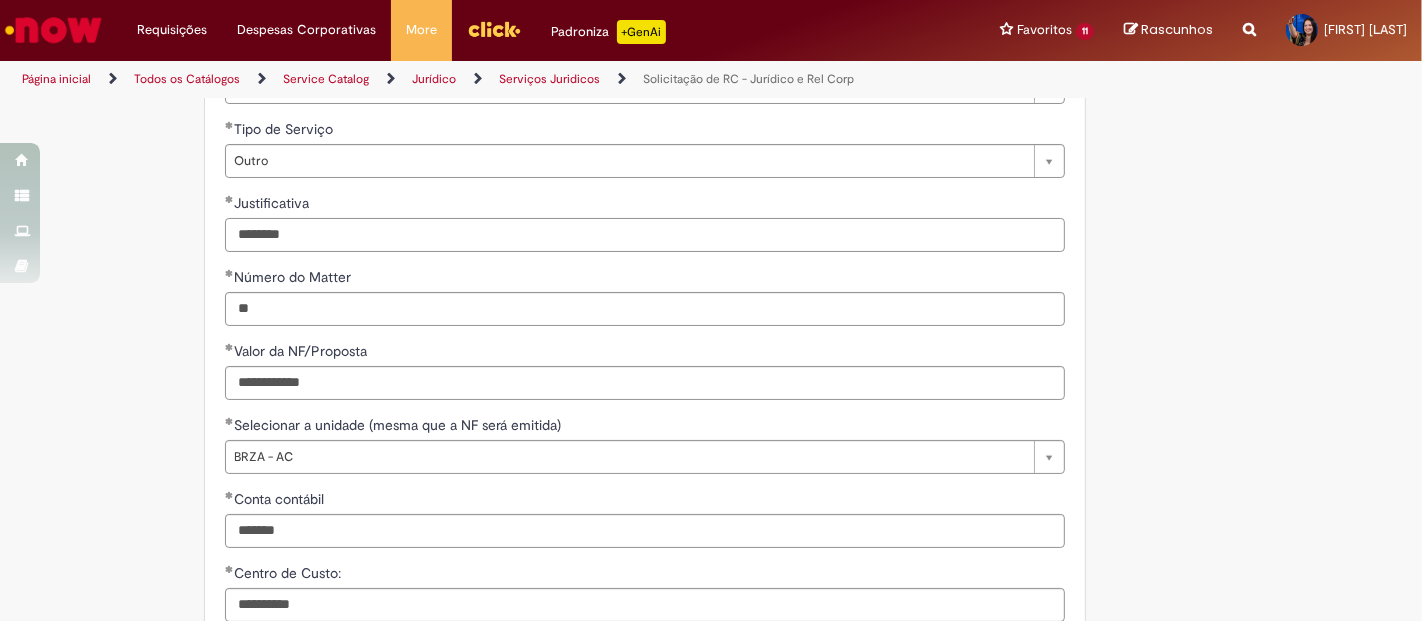 type on "********" 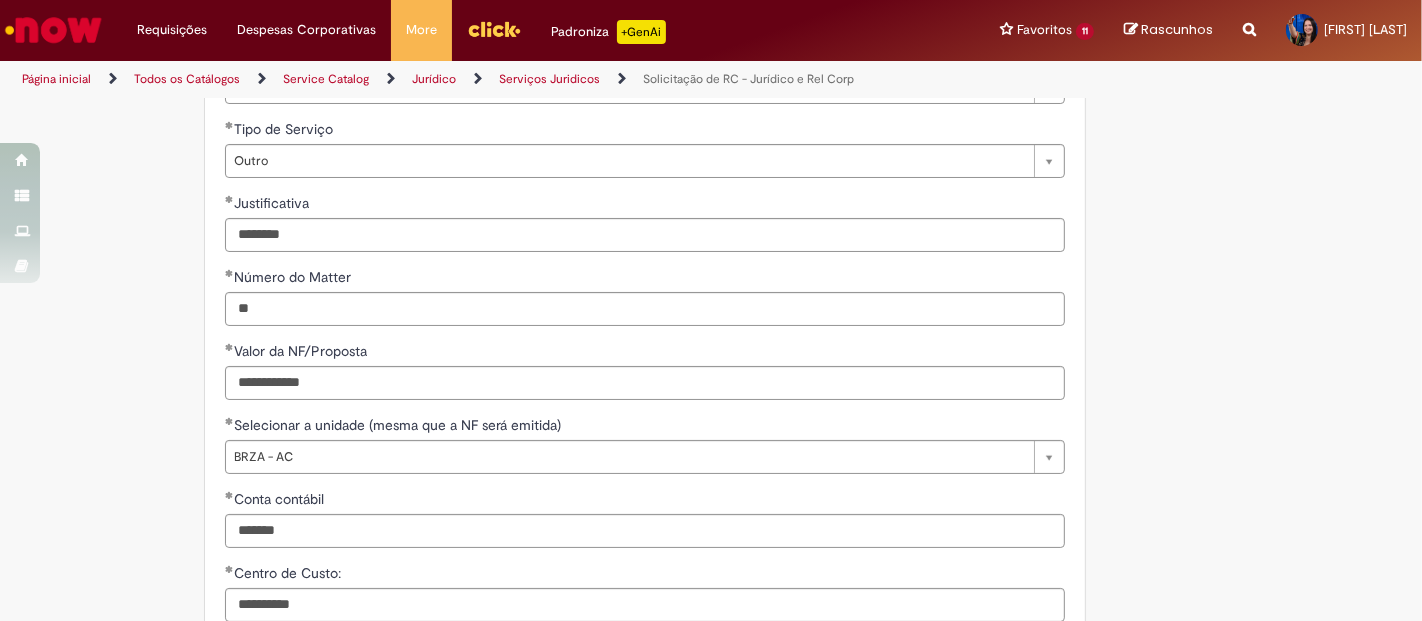 click on "Por favor, anexar o template preenchido.
Adicionar a Favoritos
Solicitação de RC - Jurídico e Rel Corp
Oferta destinada para solicitações de RC - Juridico
Es t a oferta é destinada a solicitação de  RCs  do  time jurídico . Para darmos continuidade a sua solicitação é importante atenta r -se as regras  abaixo , selecionar o tipo de negociação correta e anexar os d ocumentos  suportes.
Pedimos que descrevam no campo Justificativa  as observações quanto a solicitação de negociação  para alinhamento com o time de Suprimentos (responsável pela negociação) .
IMPORTANTE:
Se a negociação já aconteceu ou o serviço já foi prestado e não houve envolvimento de Suprimentos, o caminho é a  Regularização de NF .
Categoria
Descrição
Quem trata?
Suporte
Regularização" at bounding box center [711, -132] 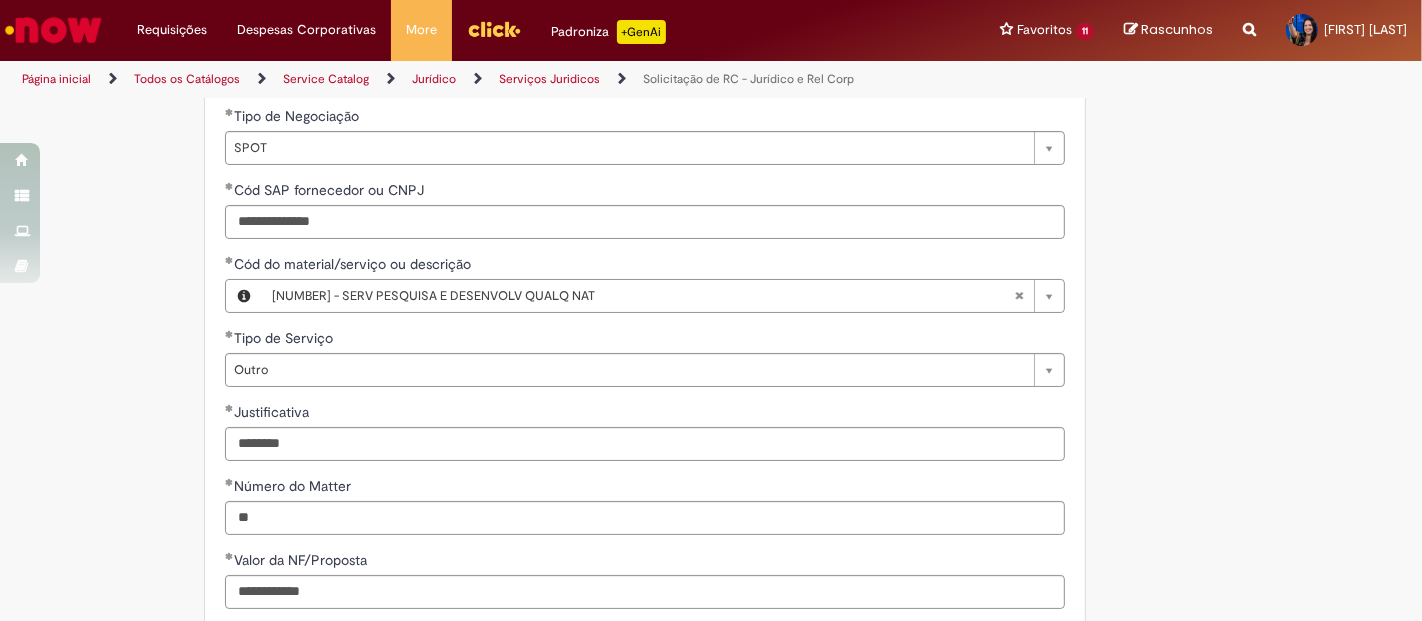 scroll, scrollTop: 1357, scrollLeft: 0, axis: vertical 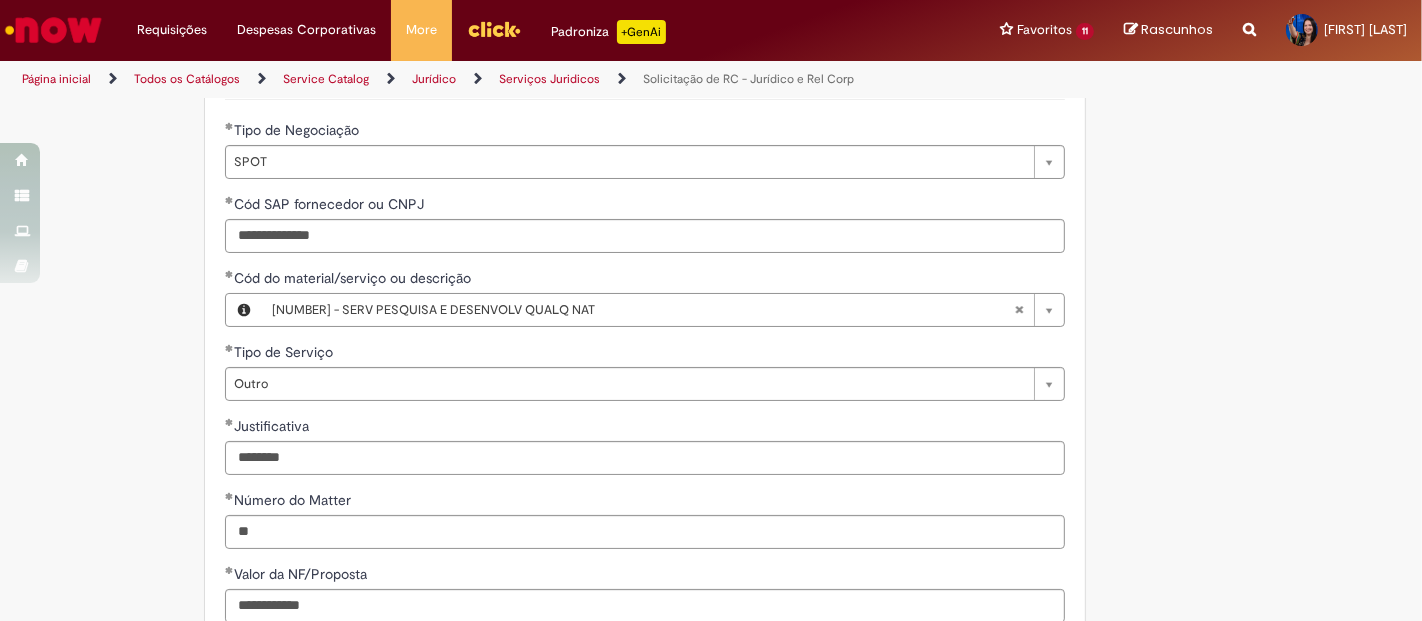 click on "Por favor, anexar o template preenchido.
Adicionar a Favoritos
Solicitação de RC - Jurídico e Rel Corp
Oferta destinada para solicitações de RC - Juridico
Es t a oferta é destinada a solicitação de  RCs  do  time jurídico . Para darmos continuidade a sua solicitação é importante atenta r -se as regras  abaixo , selecionar o tipo de negociação correta e anexar os d ocumentos  suportes.
Pedimos que descrevam no campo Justificativa  as observações quanto a solicitação de negociação  para alinhamento com o time de Suprimentos (responsável pela negociação) .
IMPORTANTE:
Se a negociação já aconteceu ou o serviço já foi prestado e não houve envolvimento de Suprimentos, o caminho é a  Regularização de NF .
Categoria
Descrição
Quem trata?
Suporte
Regularização" at bounding box center (711, 91) 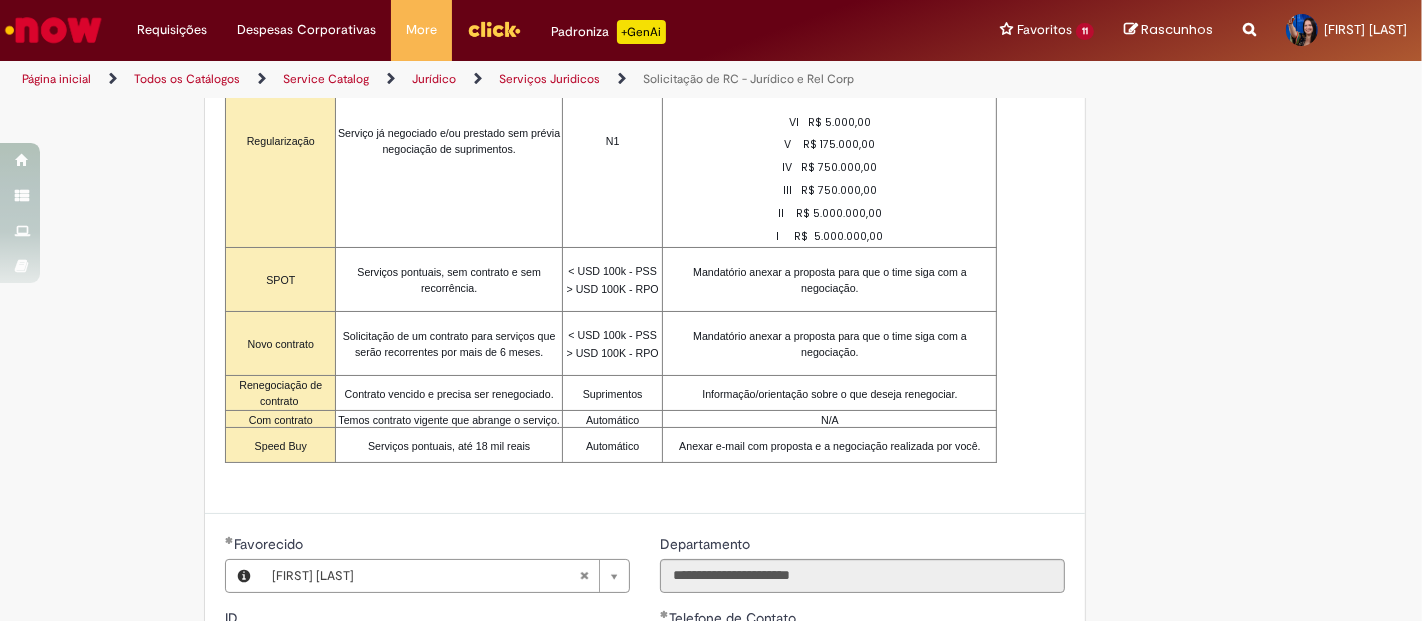 scroll, scrollTop: 580, scrollLeft: 0, axis: vertical 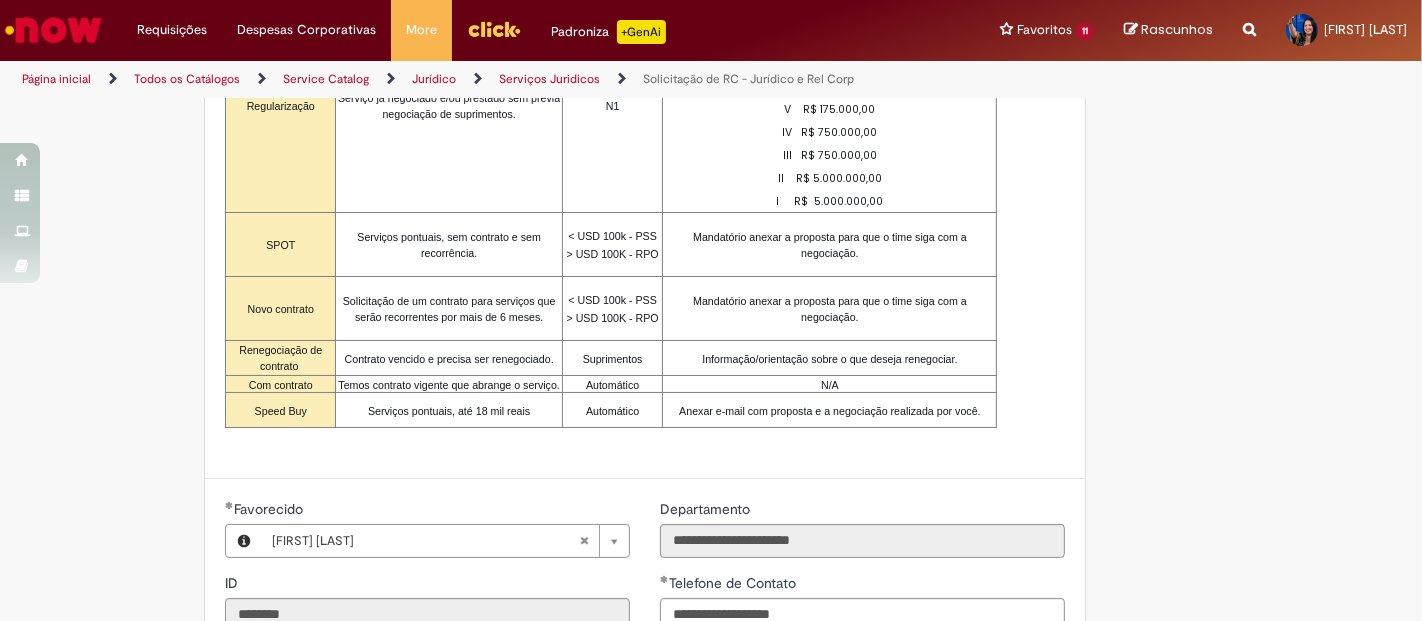 click on "Por favor, anexar o template preenchido.
Adicionar a Favoritos
Solicitação de RC - Jurídico e Rel Corp
Oferta destinada para solicitações de RC - Juridico
Es t a oferta é destinada a solicitação de  RCs  do  time jurídico . Para darmos continuidade a sua solicitação é importante atenta r -se as regras  abaixo , selecionar o tipo de negociação correta e anexar os d ocumentos  suportes.
Pedimos que descrevam no campo Justificativa  as observações quanto a solicitação de negociação  para alinhamento com o time de Suprimentos (responsável pela negociação) .
IMPORTANTE:
Se a negociação já aconteceu ou o serviço já foi prestado e não houve envolvimento de Suprimentos, o caminho é a  Regularização de NF .
Categoria
Descrição
Quem trata?
Suporte
Regularização" at bounding box center (711, 868) 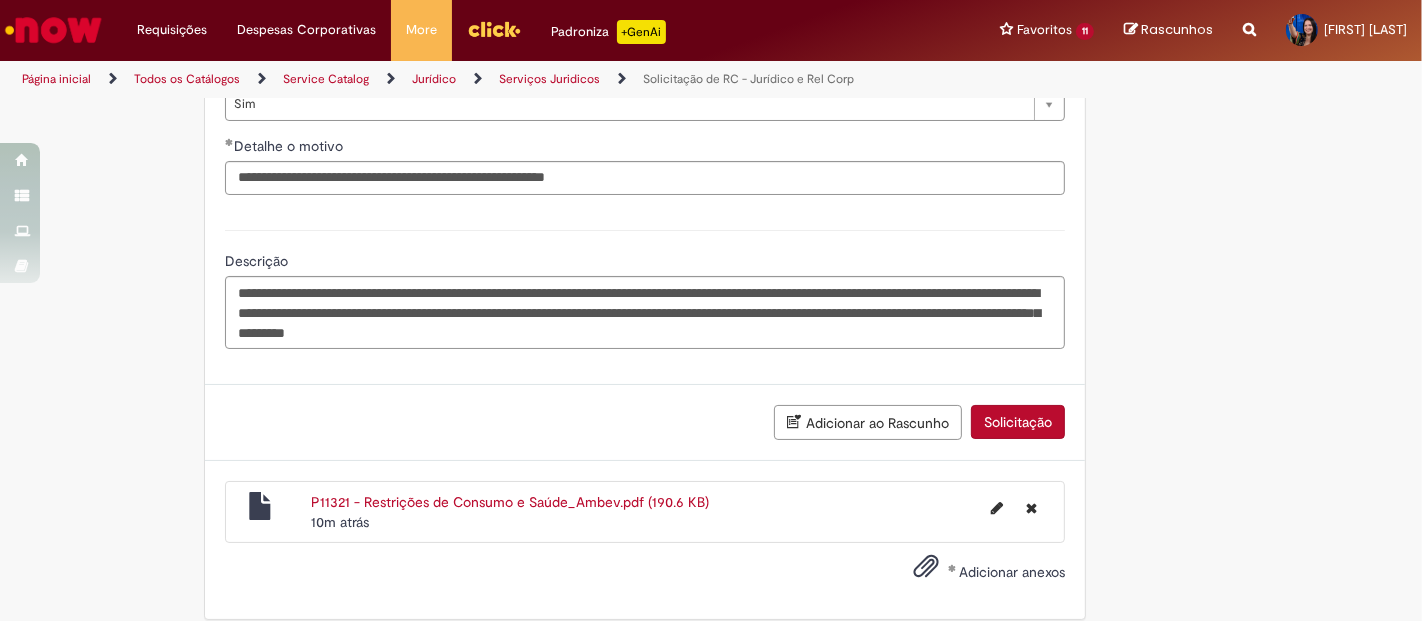 scroll, scrollTop: 2174, scrollLeft: 0, axis: vertical 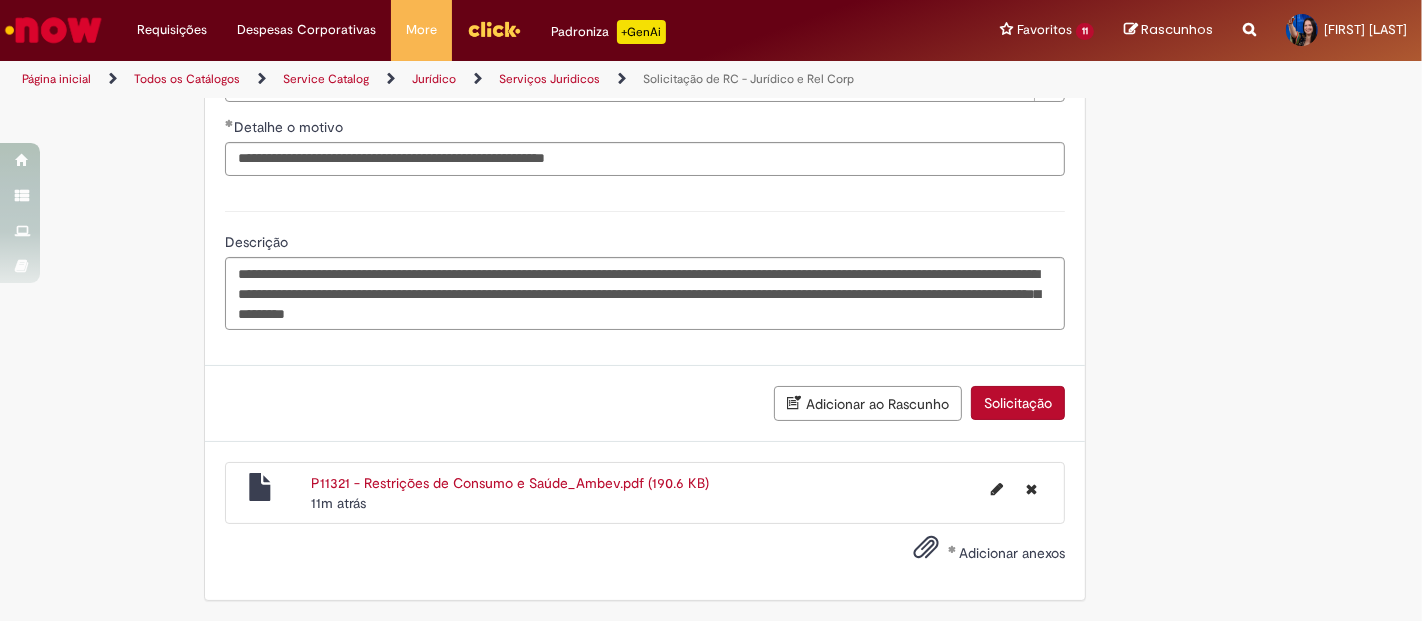 click on "Solicitação" at bounding box center (1018, 403) 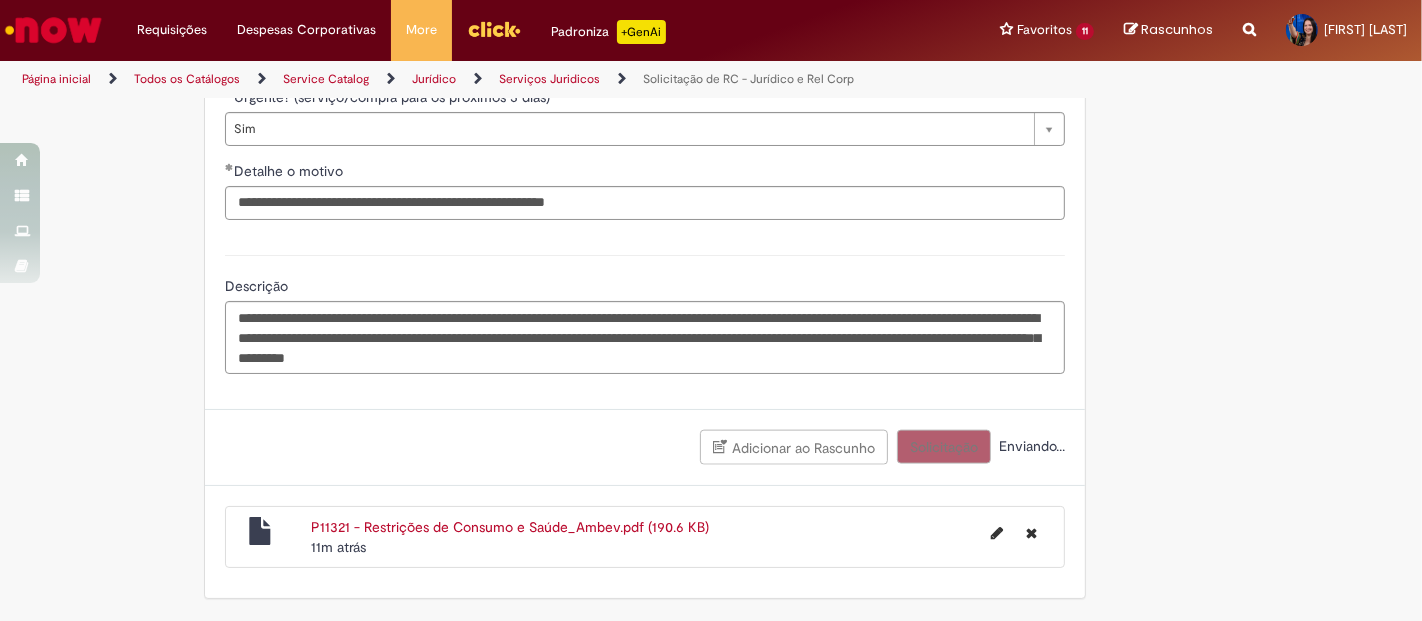 scroll, scrollTop: 2128, scrollLeft: 0, axis: vertical 